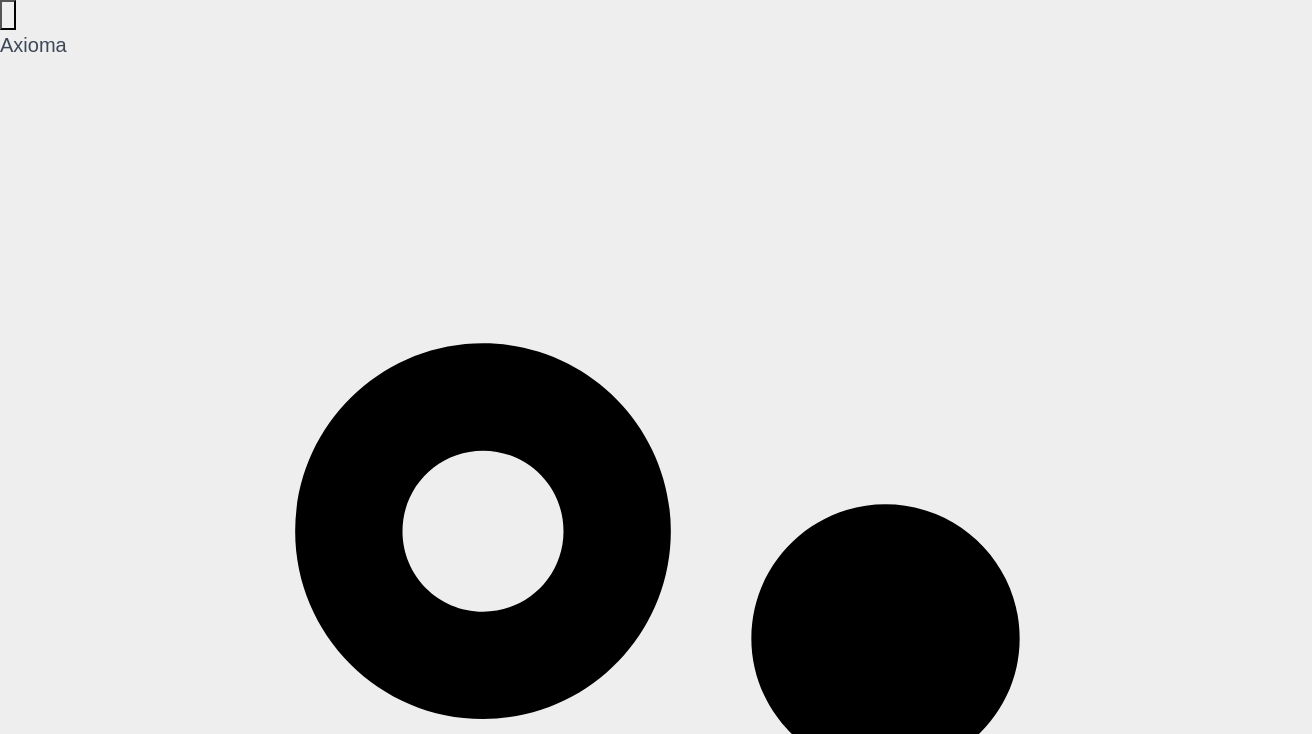 scroll, scrollTop: 202, scrollLeft: 0, axis: vertical 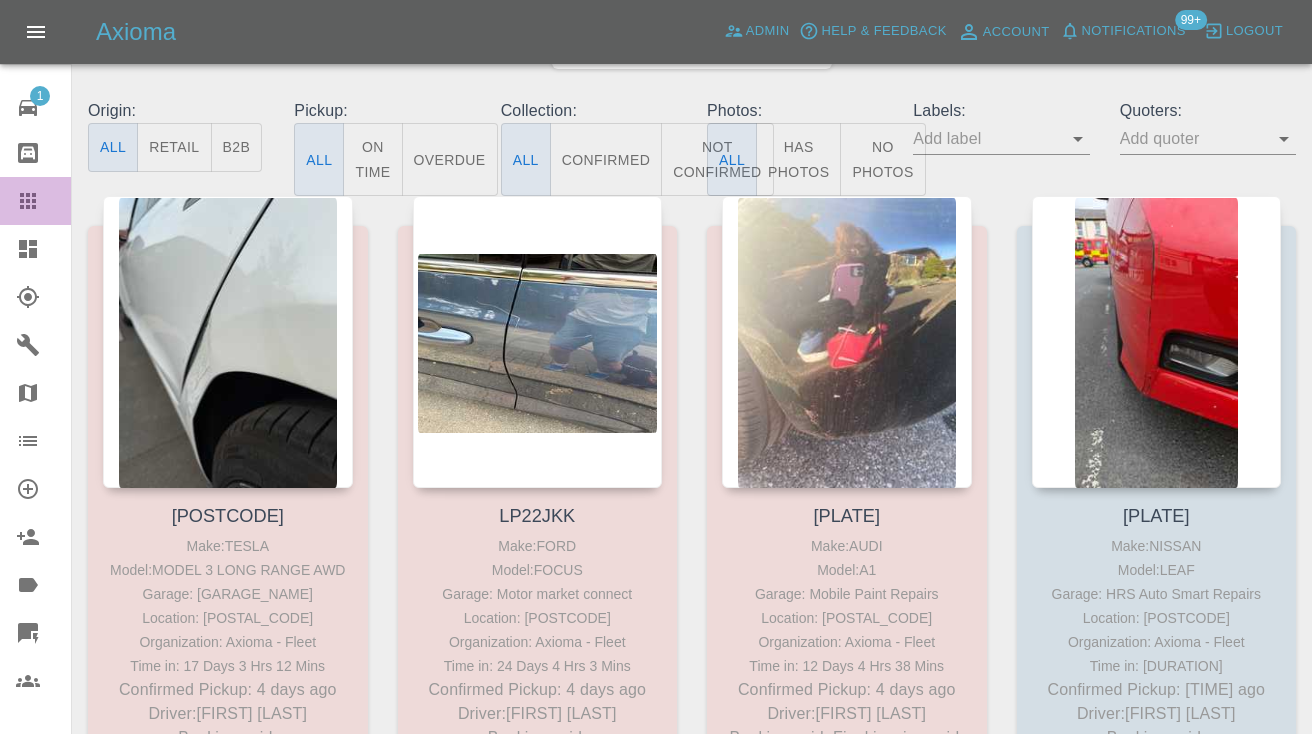 click 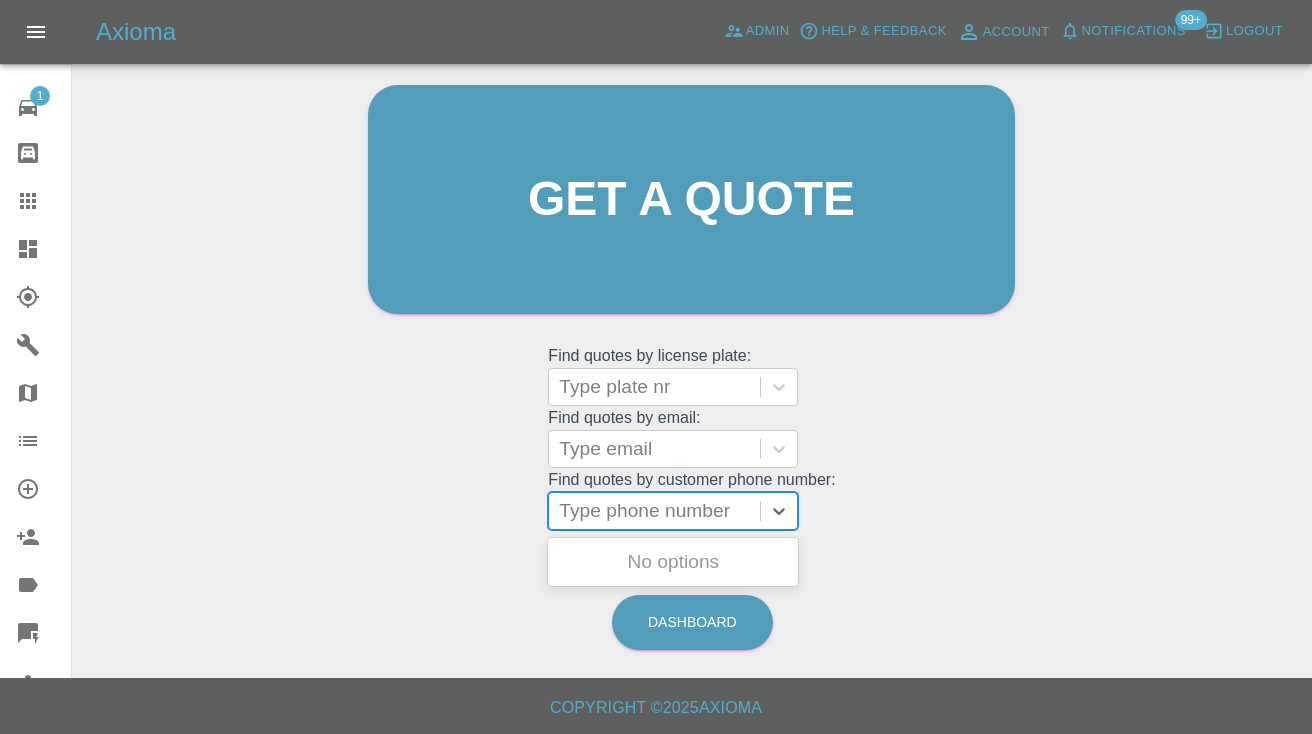 click on "Type phone number" at bounding box center (654, 511) 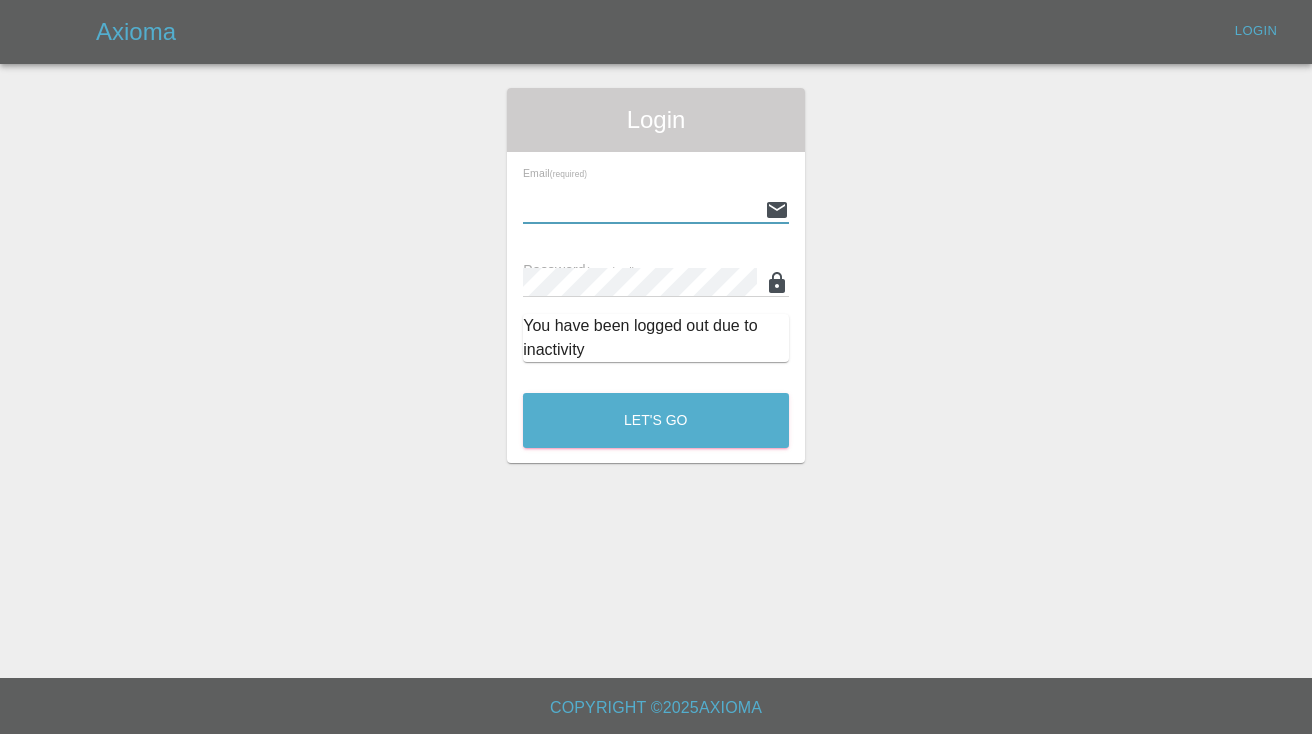 scroll, scrollTop: 0, scrollLeft: 0, axis: both 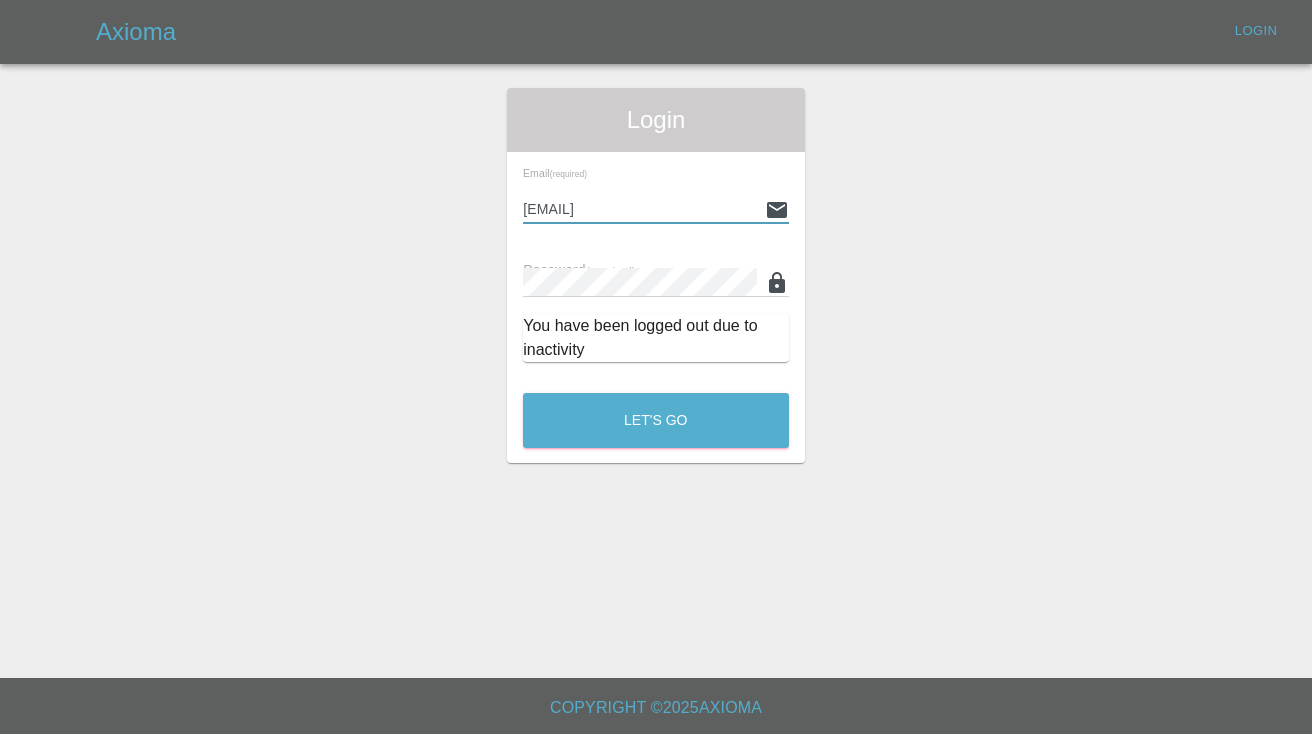 click on "Let's Go" at bounding box center [656, 420] 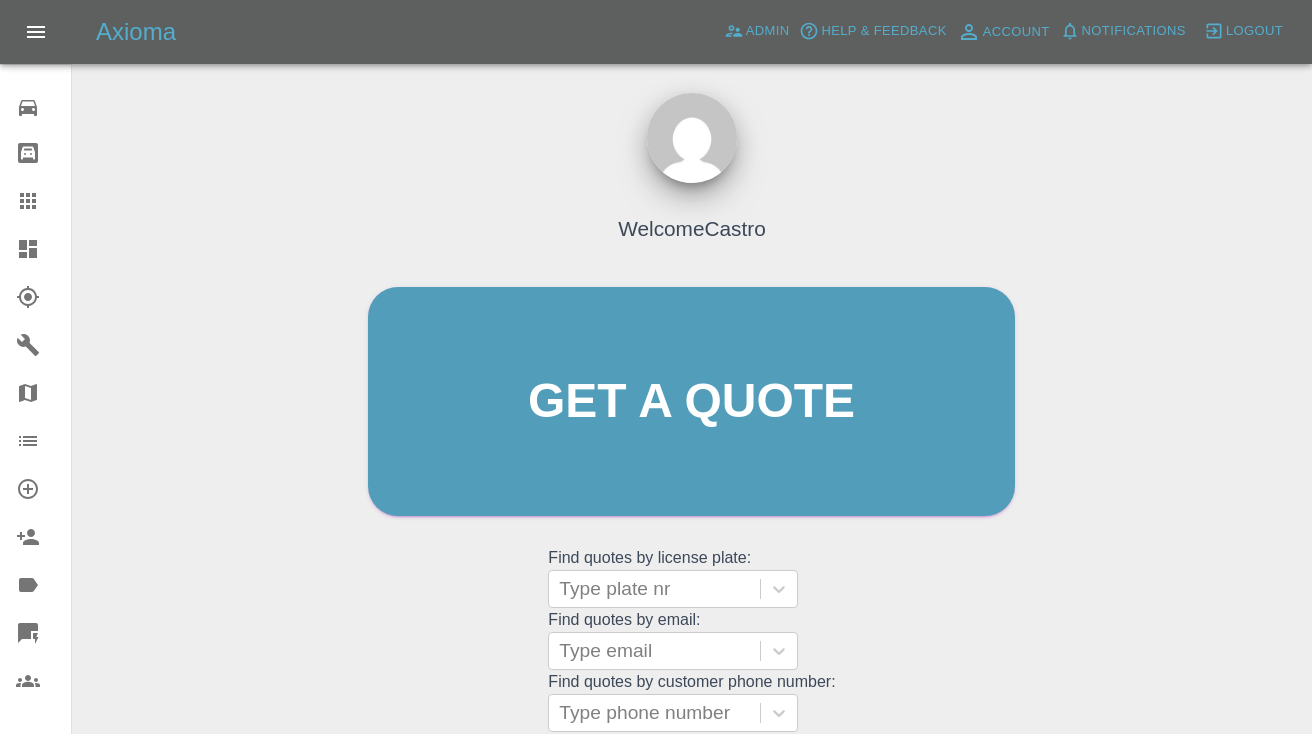 click on "Welcome [LAST], Get a quote Get a quote Find quotes by license plate: Type plate nr Find quotes by email: Type email Find quotes by customer phone number: Type phone number Dashboard" at bounding box center (692, 497) 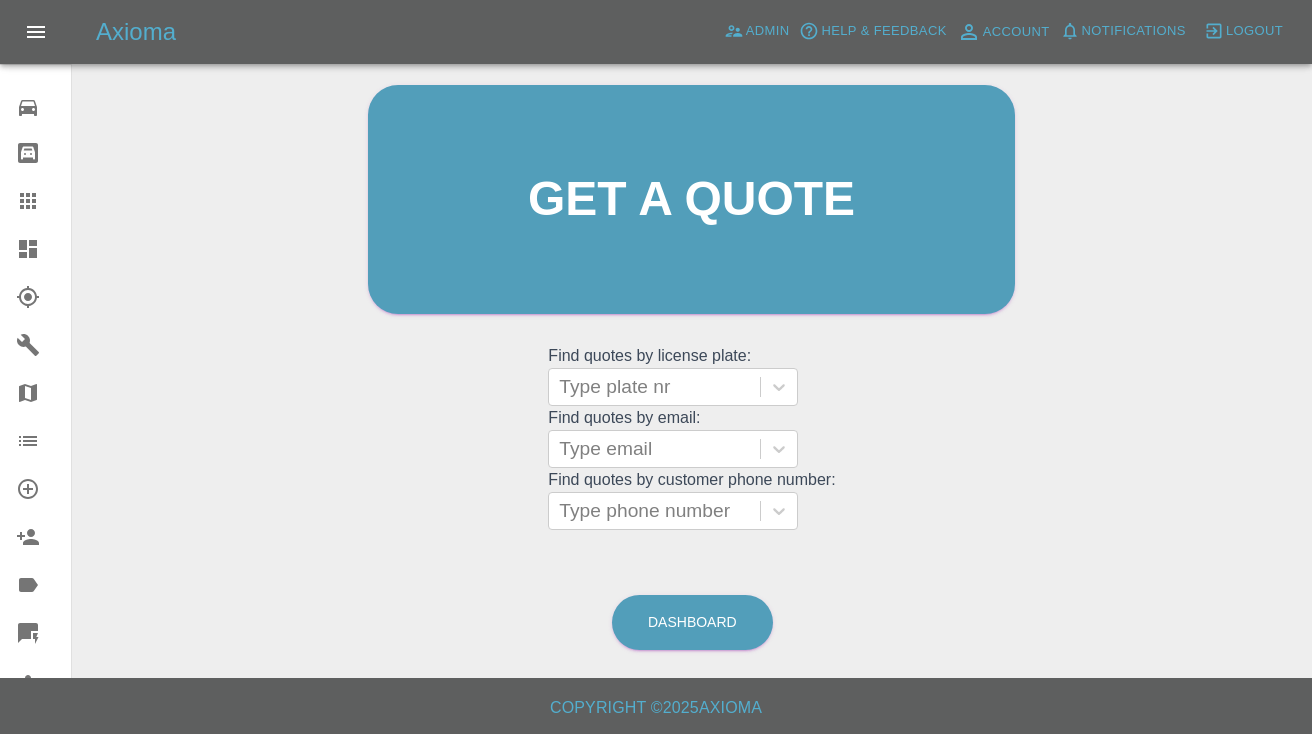 scroll, scrollTop: 201, scrollLeft: 0, axis: vertical 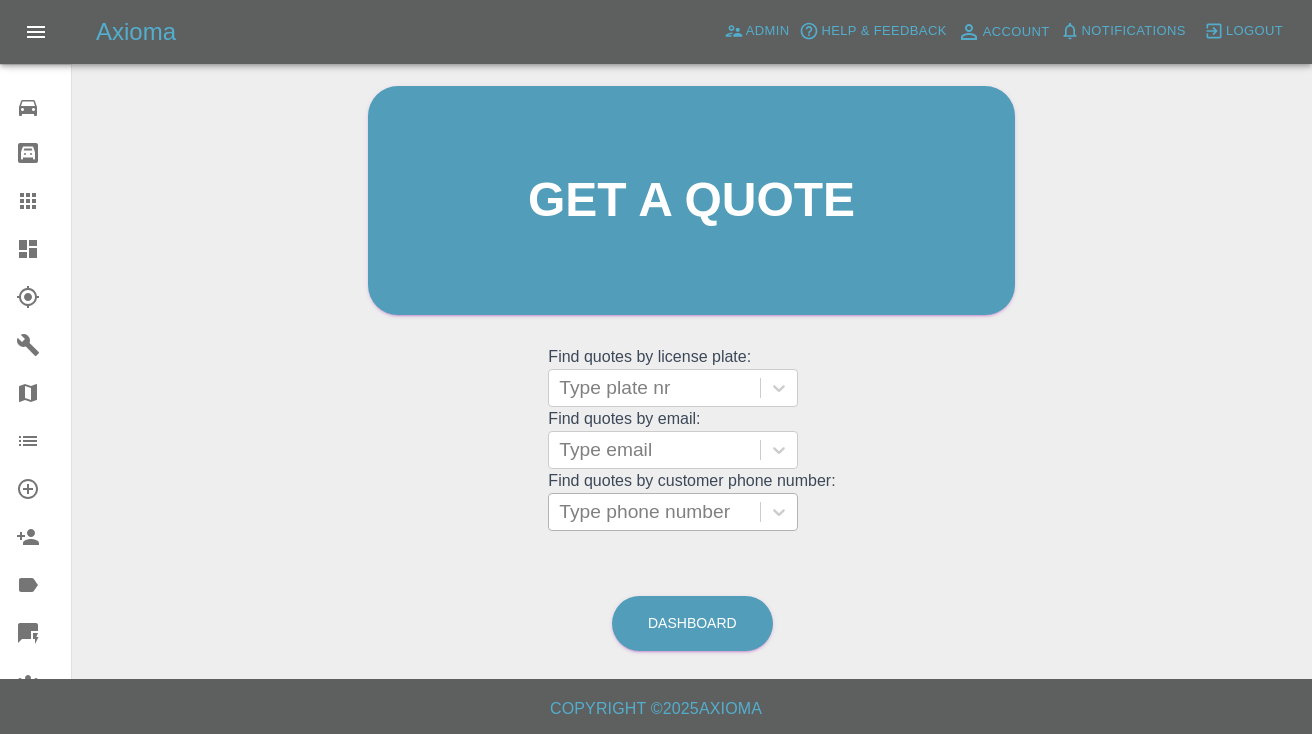 click on "Type phone number" at bounding box center (654, 512) 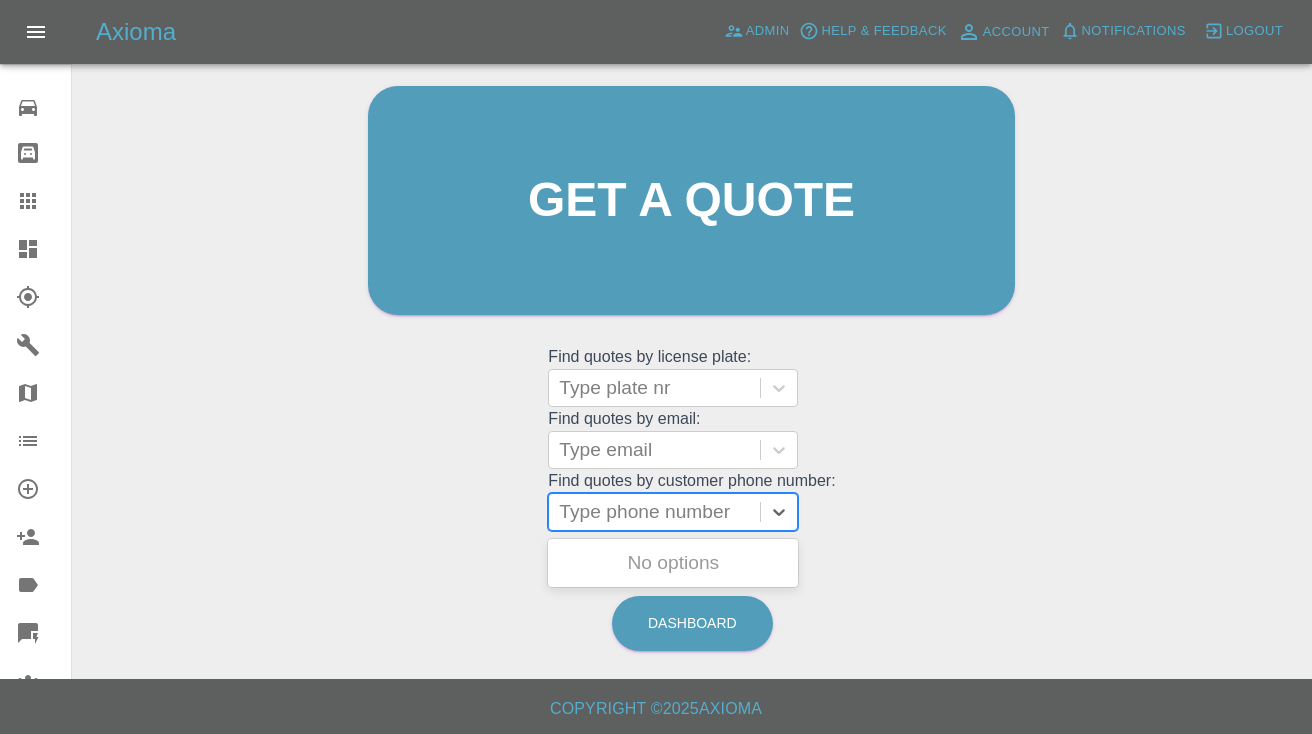 paste on "[PHONE]" 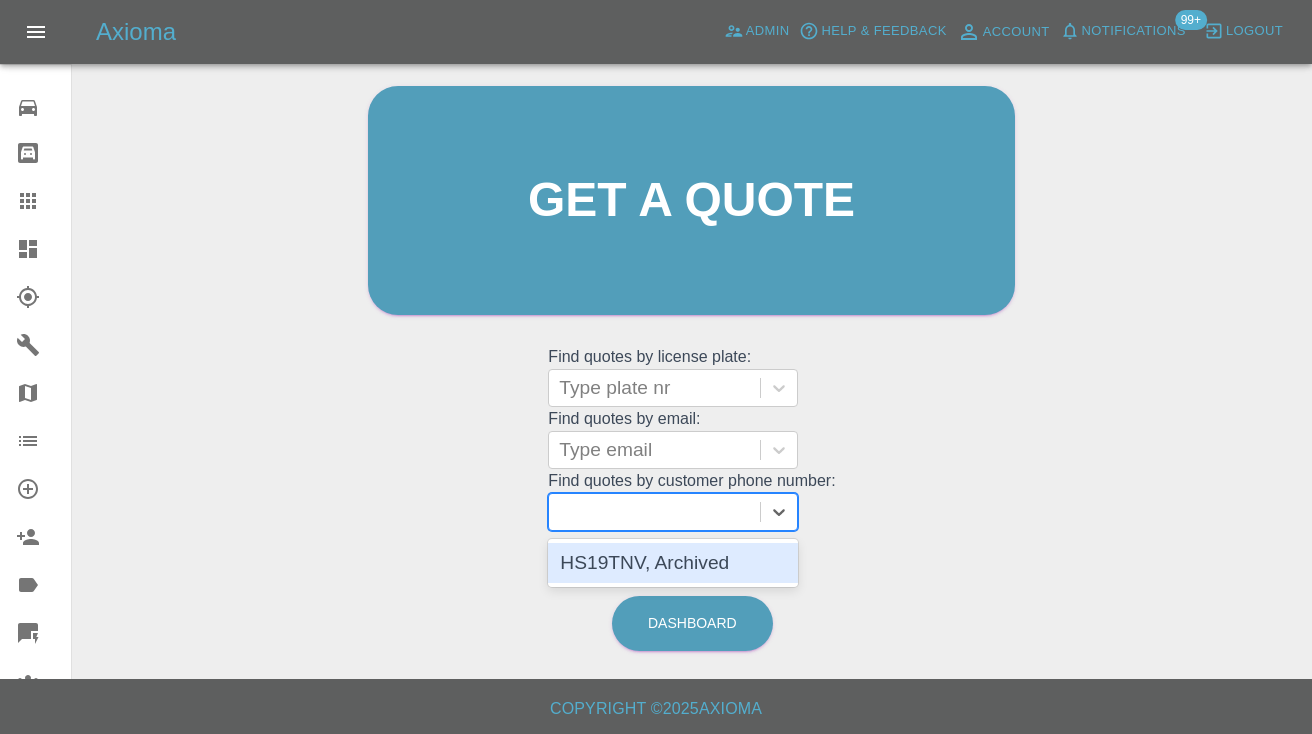 scroll, scrollTop: 0, scrollLeft: 0, axis: both 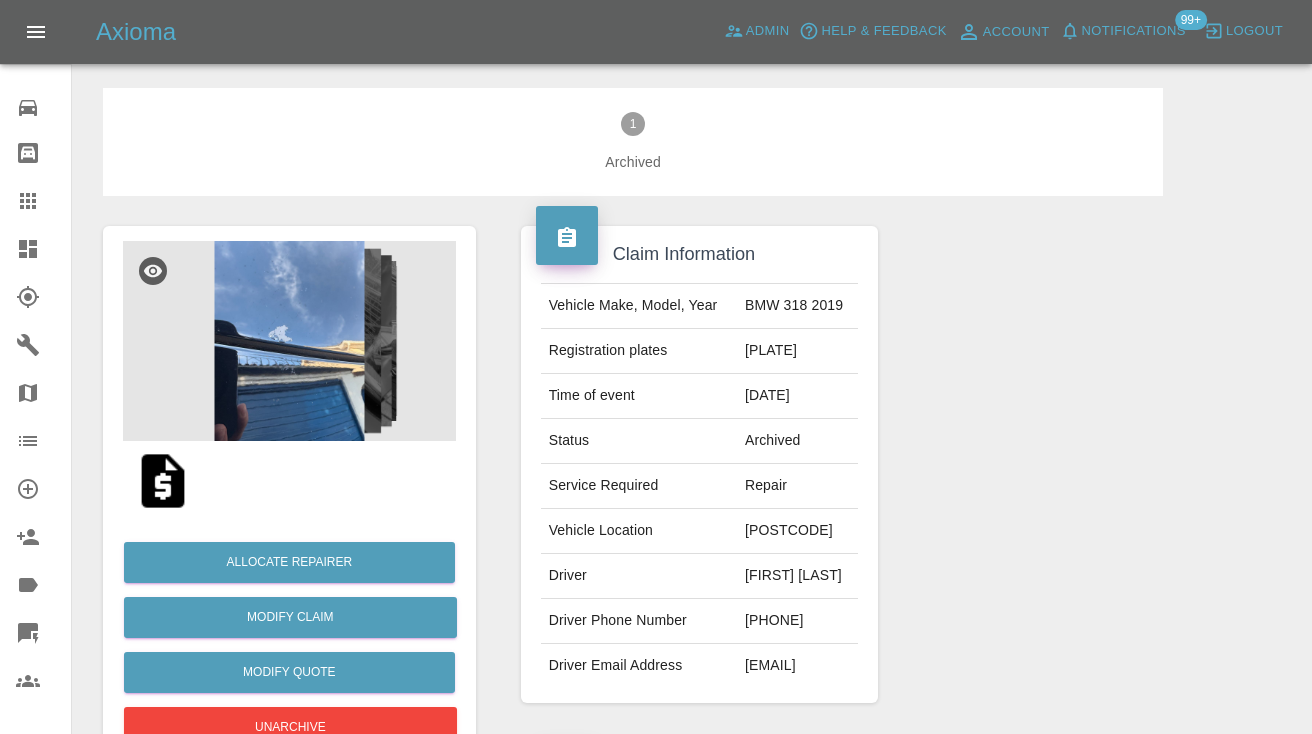 click on "Axioma Admin Help & Feedback Account Notifications 99+ Logout" at bounding box center [656, 32] 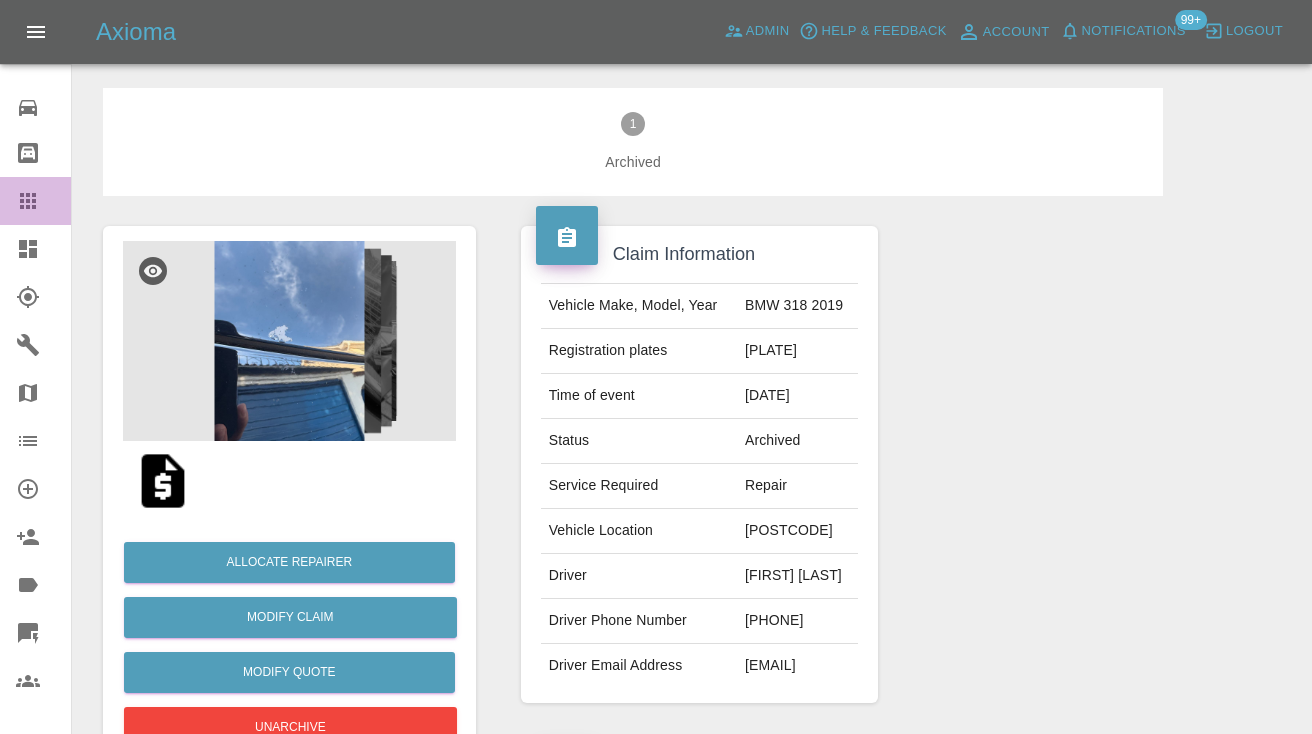 click on "Claims" at bounding box center [35, 201] 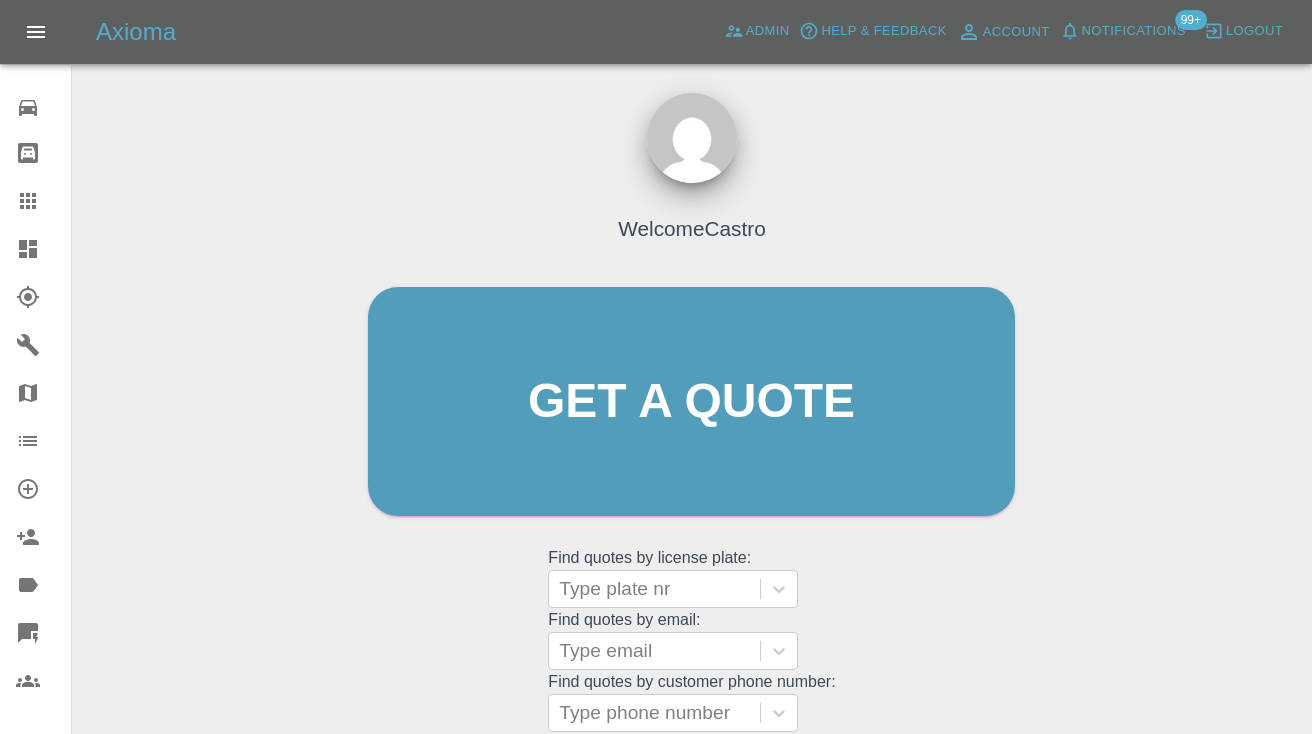 click on "Welcome [FIRST] Get a quote Get a quote Find quotes by license plate: Type plate nr Find quotes by email: Type email Find quotes by customer phone number: Type phone number" at bounding box center (691, 440) 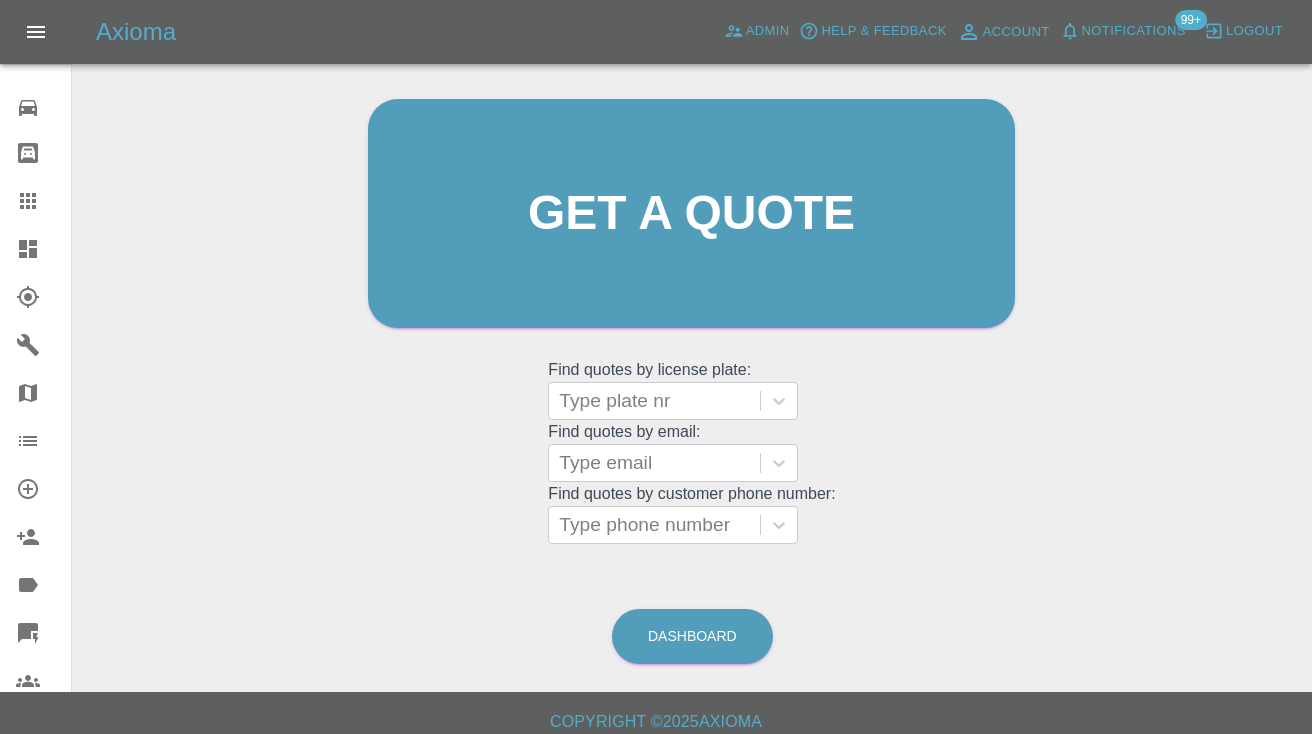 scroll, scrollTop: 202, scrollLeft: 0, axis: vertical 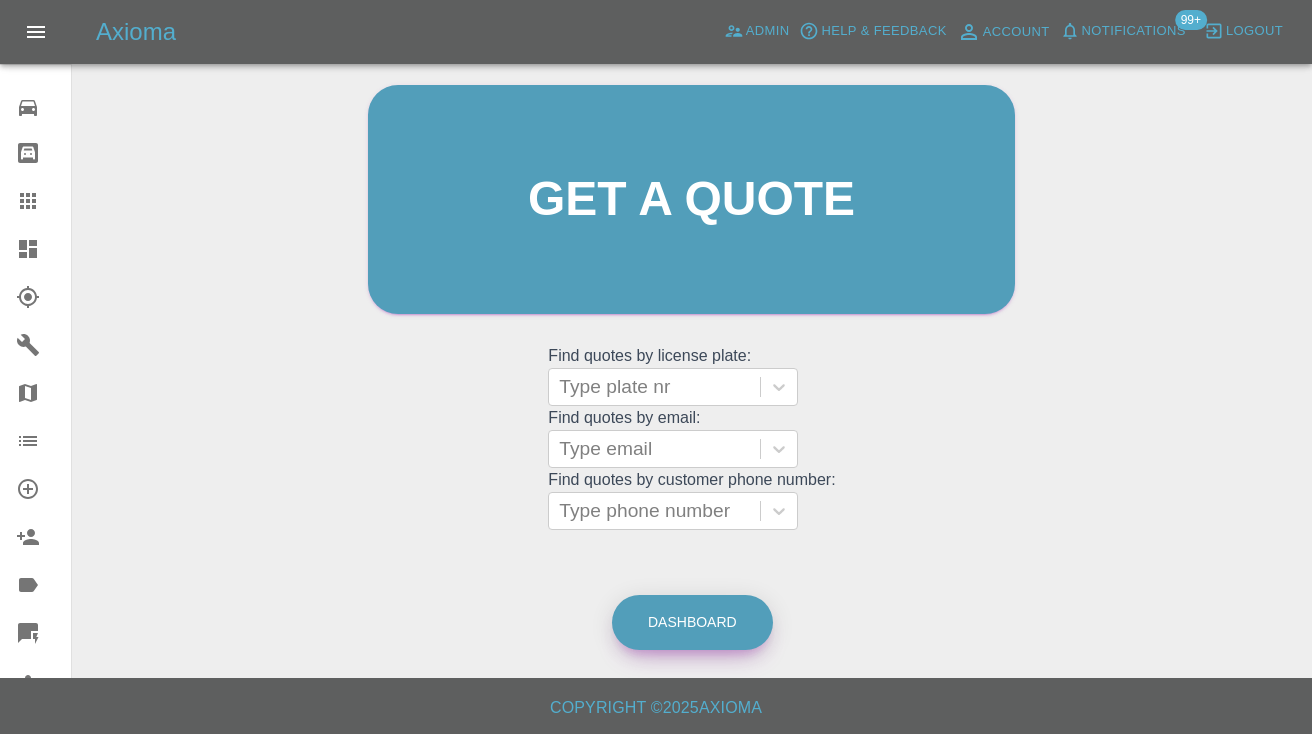 click on "Dashboard" at bounding box center (692, 622) 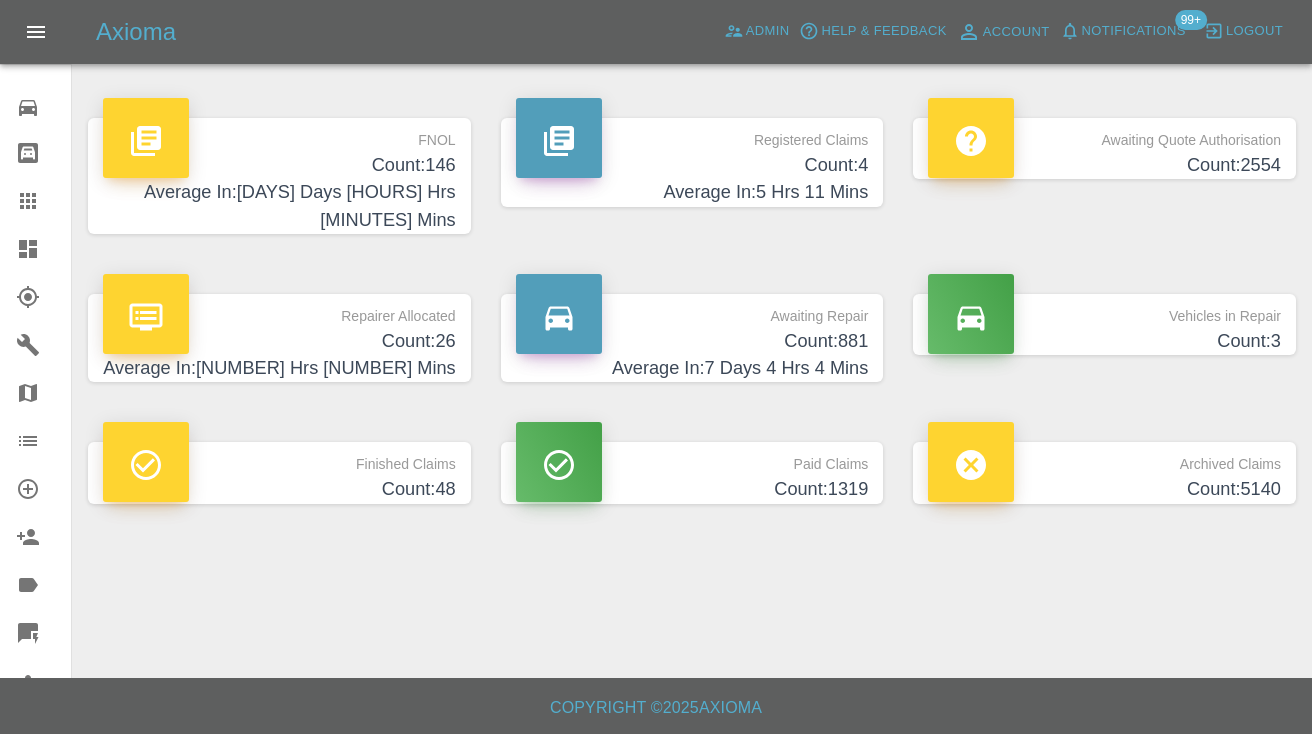 click on "Count:  881" at bounding box center [692, 341] 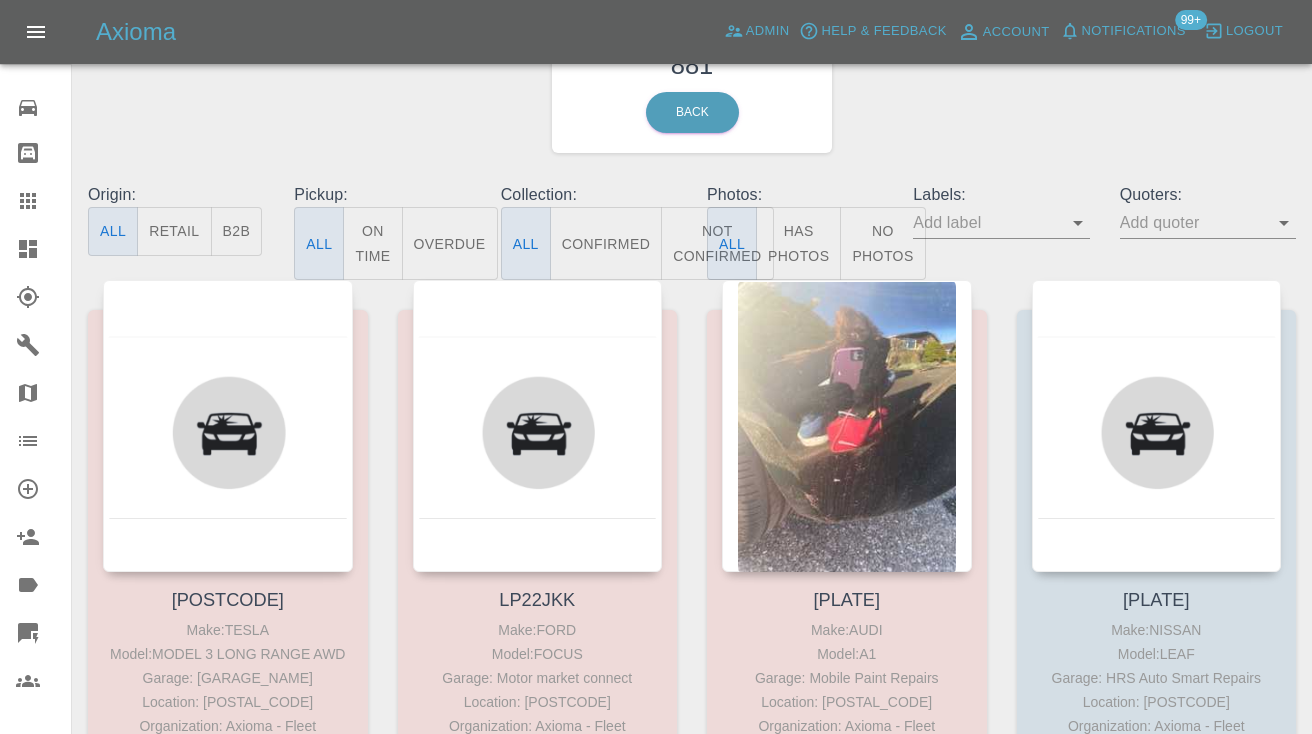 scroll, scrollTop: -7, scrollLeft: 0, axis: vertical 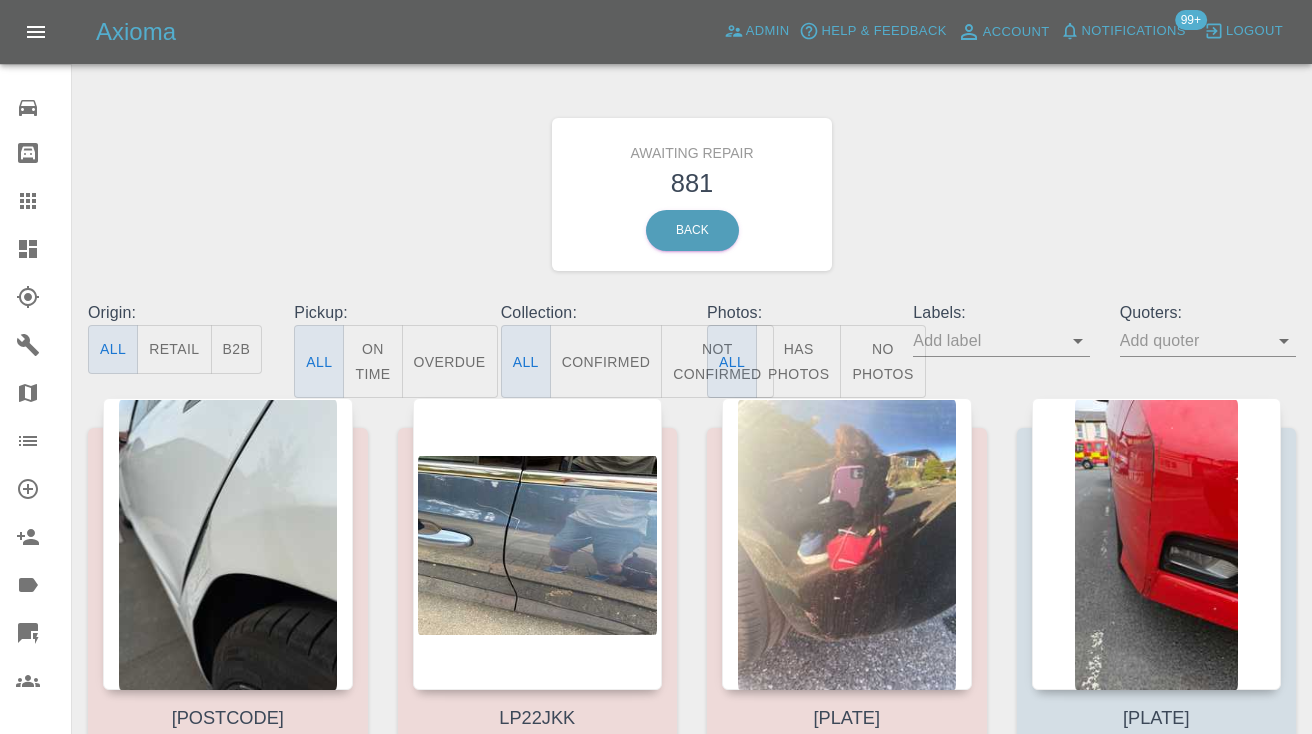 click on "Not Confirmed" at bounding box center (717, 361) 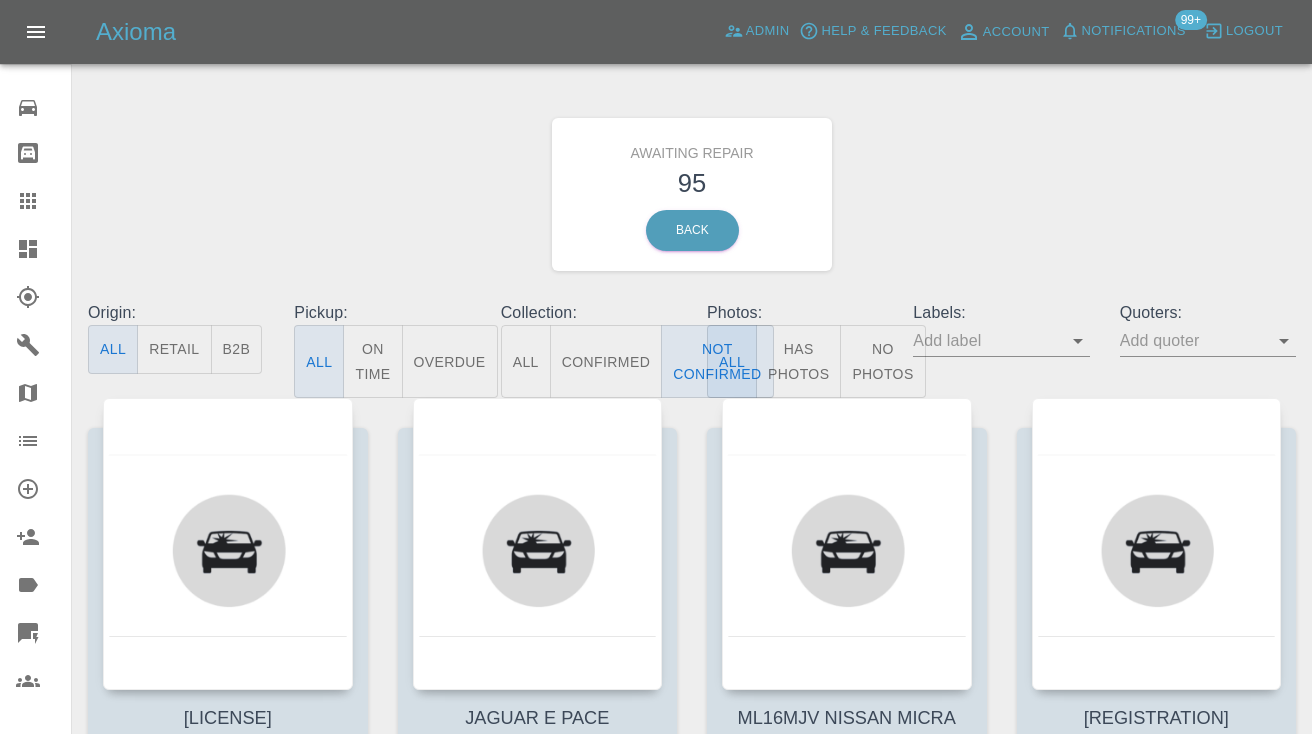 click on "Awaiting Repair 95 Back" at bounding box center [692, 194] 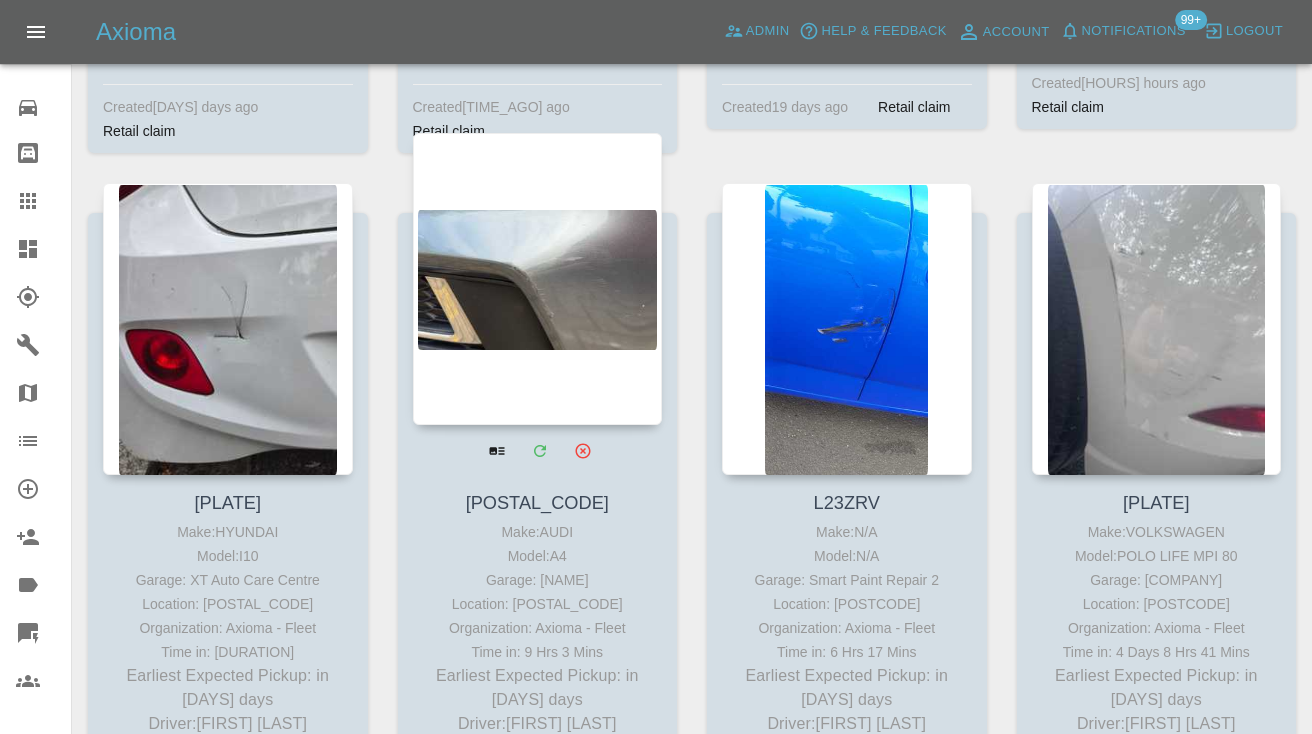 scroll, scrollTop: 5788, scrollLeft: 0, axis: vertical 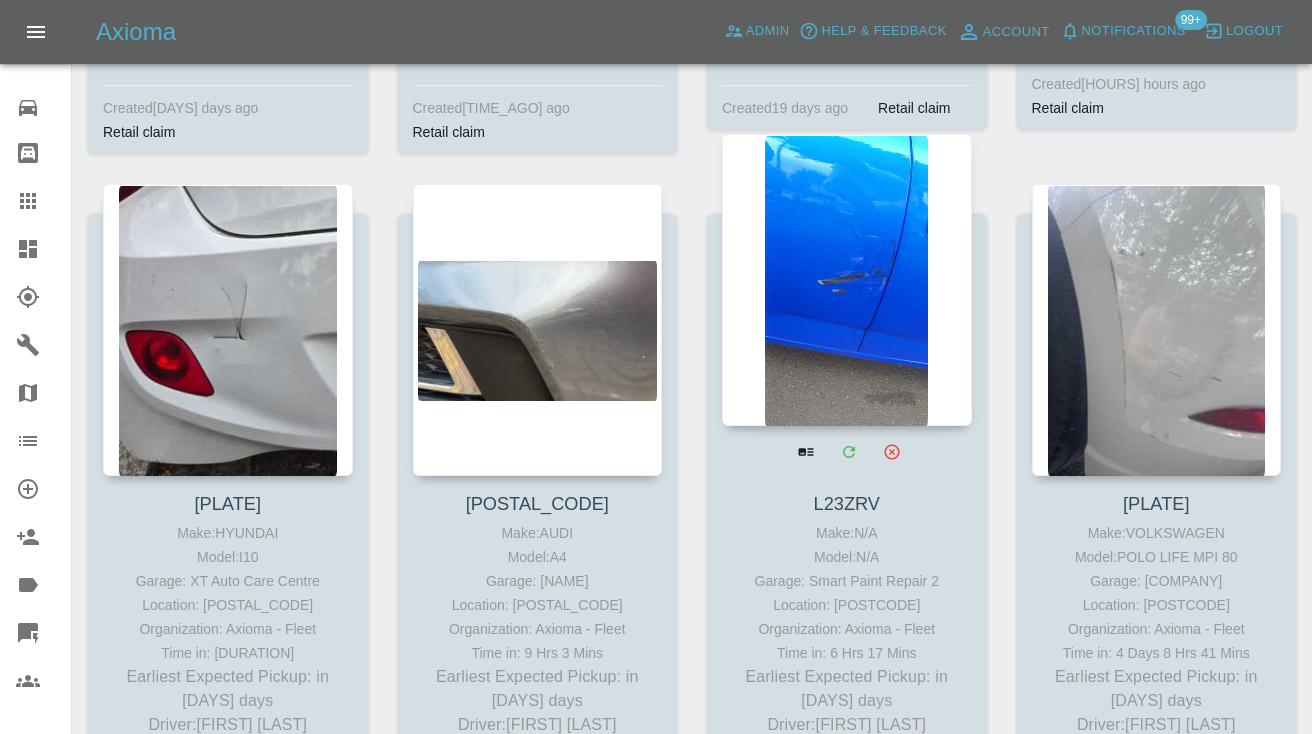 click at bounding box center [847, 280] 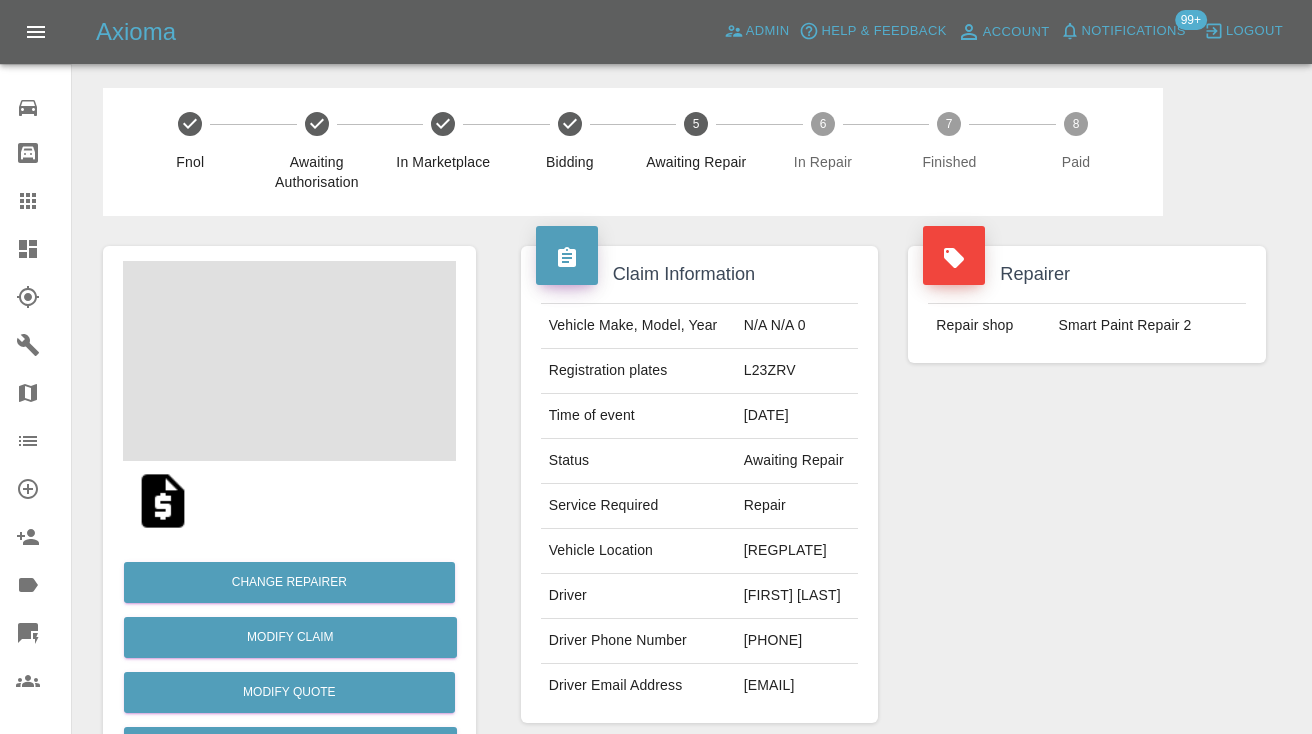 click on "[PHONE]" at bounding box center (797, 641) 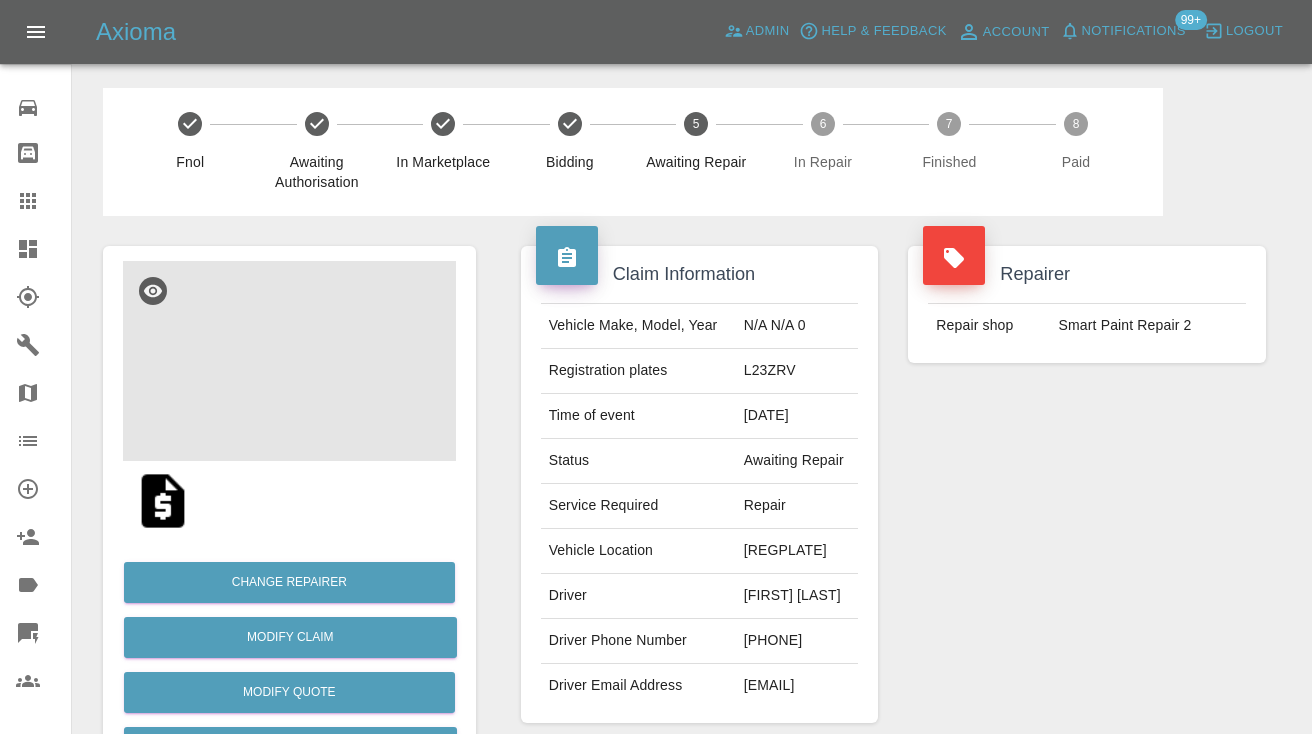copy on "[PHONE]" 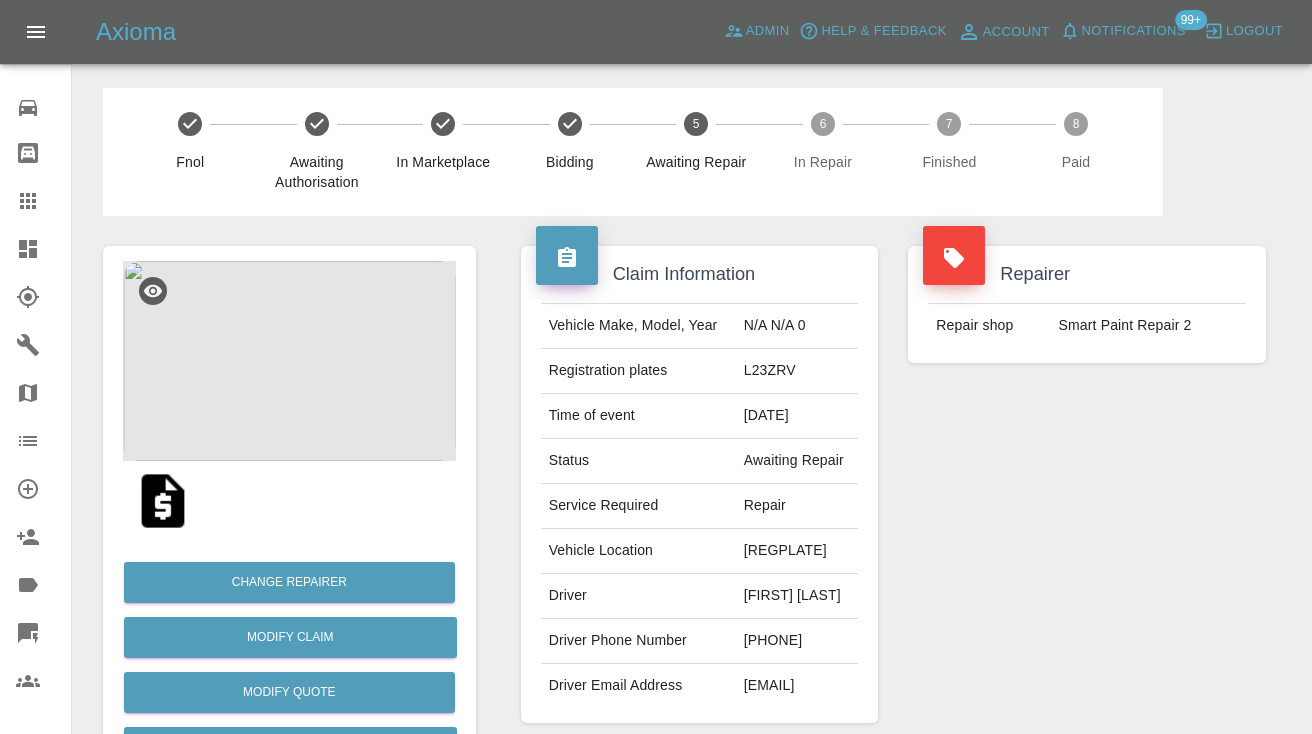 click on "Garage: [COMPANY] [COMPANY] [COMPANY]" at bounding box center (1087, 484) 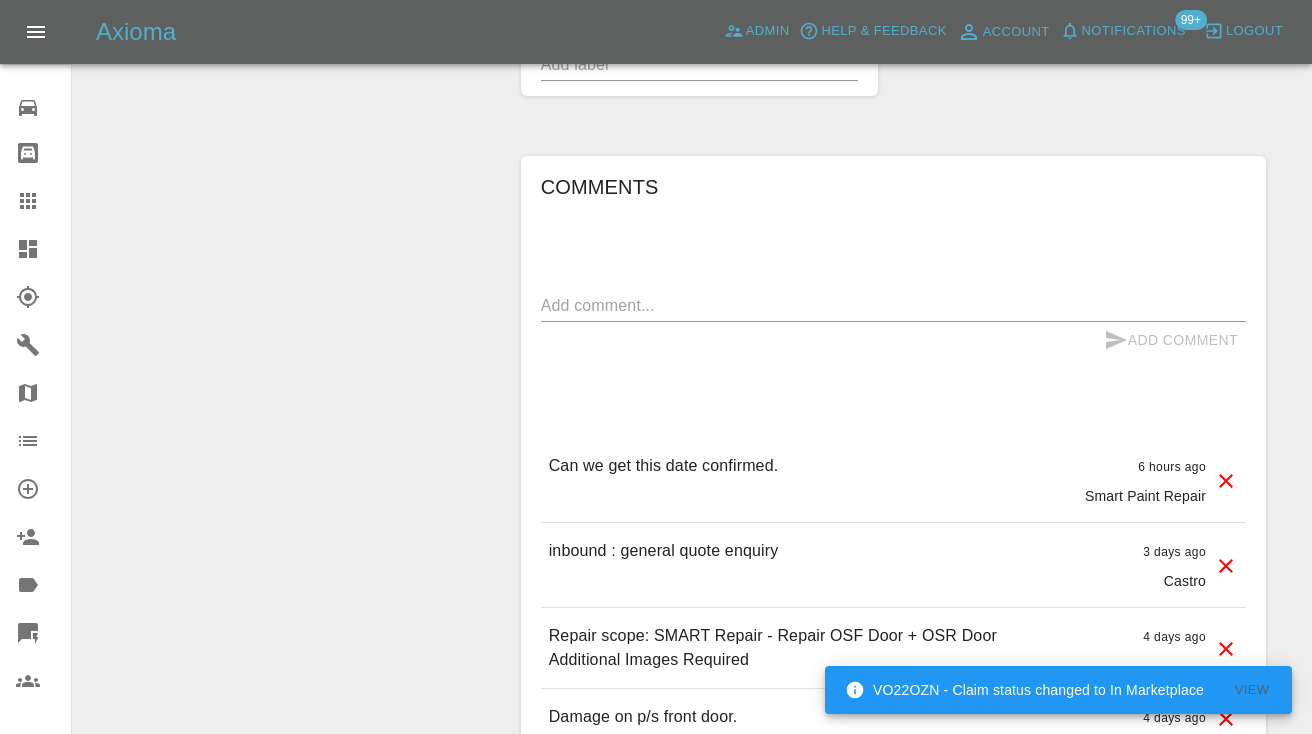 scroll, scrollTop: 1336, scrollLeft: 0, axis: vertical 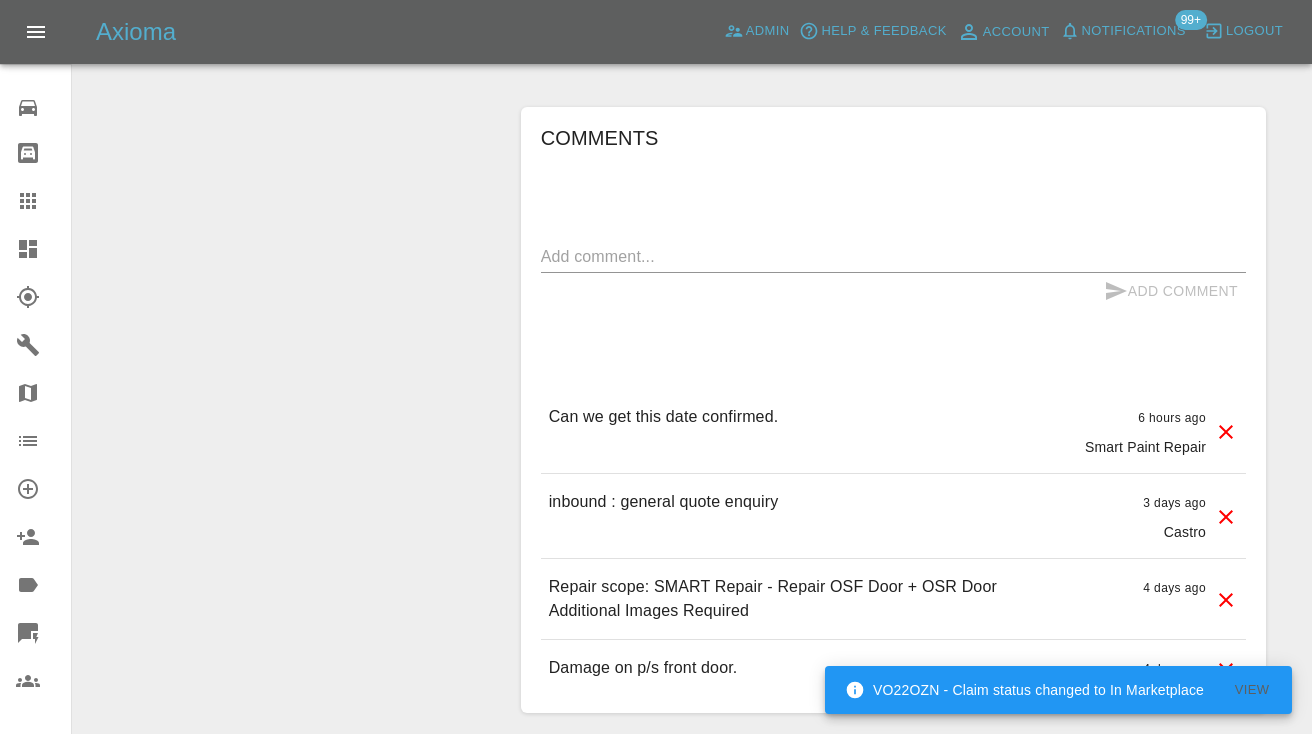 click on "x" at bounding box center (893, 257) 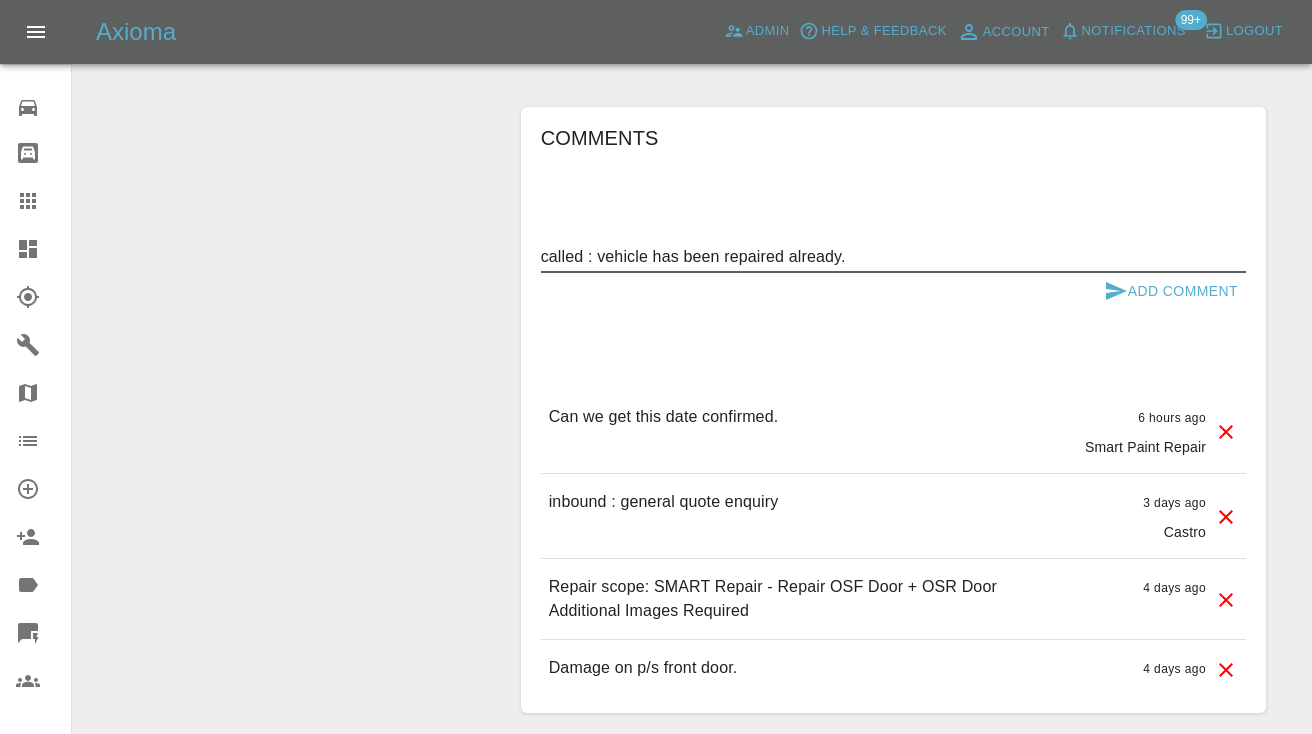 type on "called : vehicle has been repaired already." 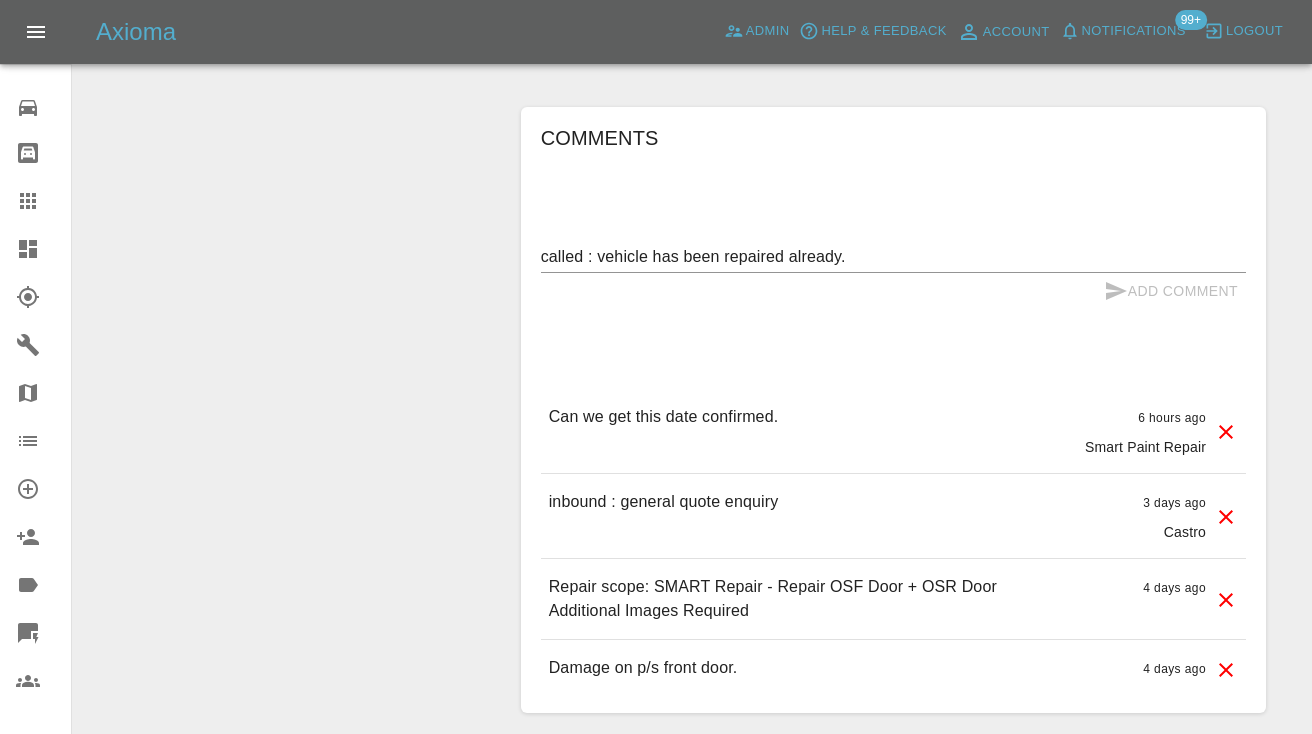 type 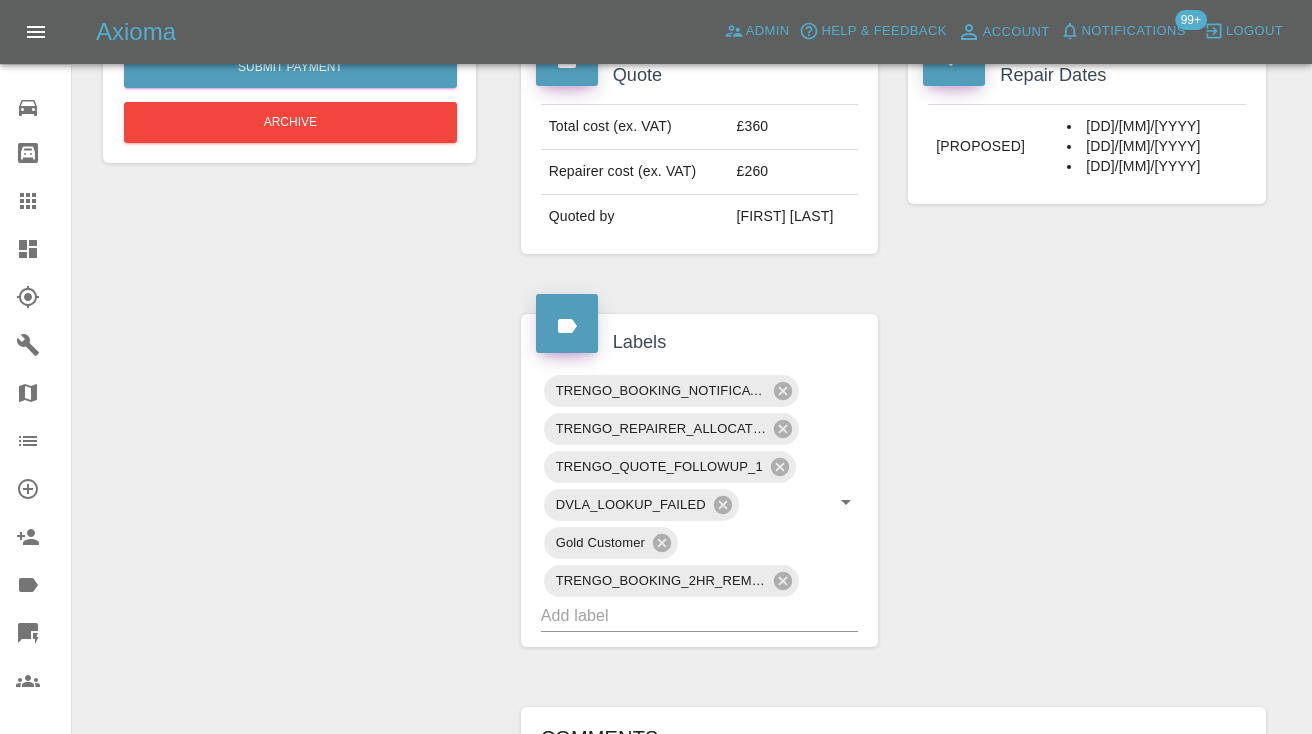 scroll, scrollTop: 750, scrollLeft: 0, axis: vertical 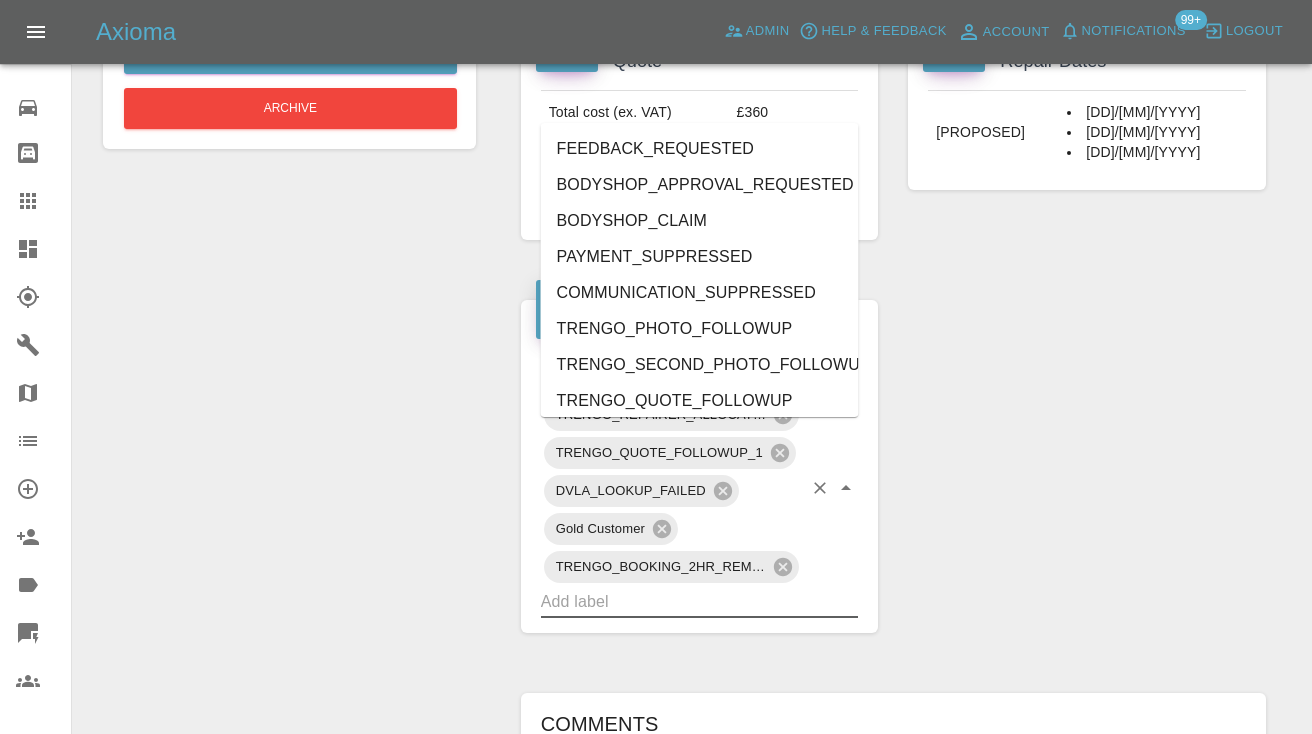click at bounding box center (672, 601) 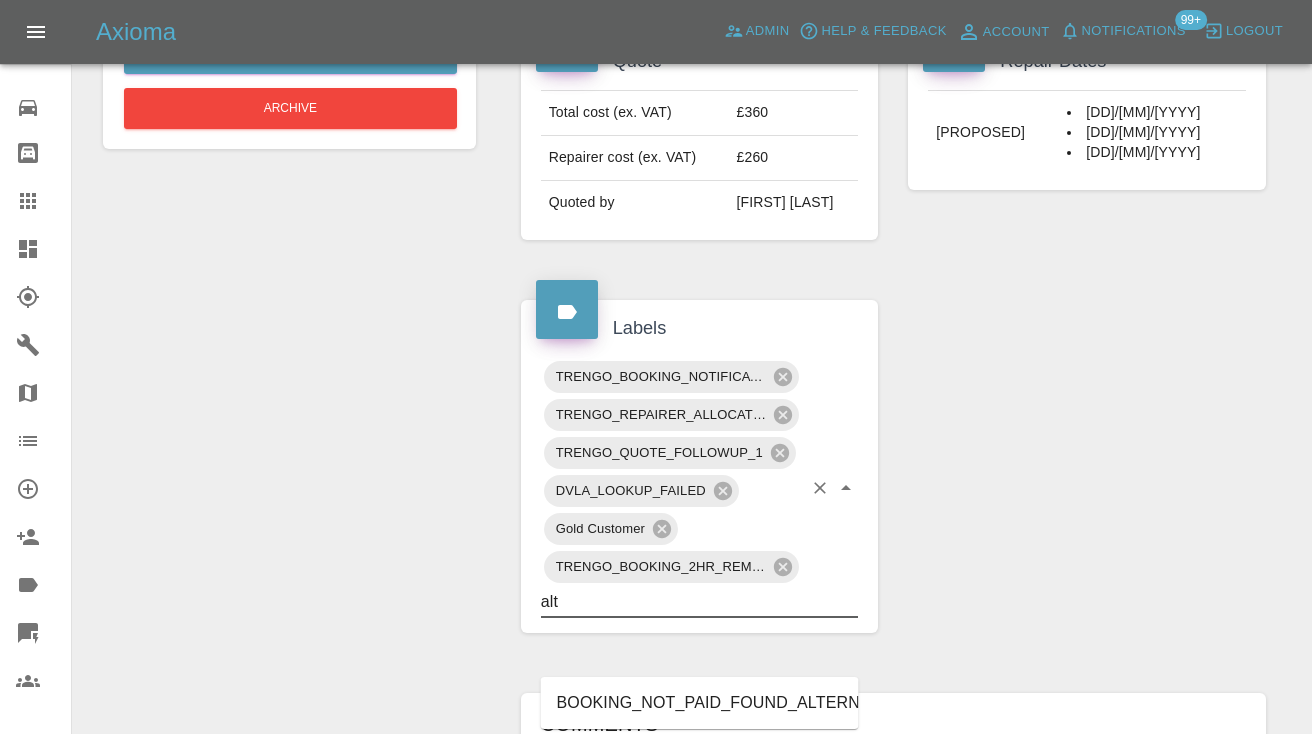 type on "alte" 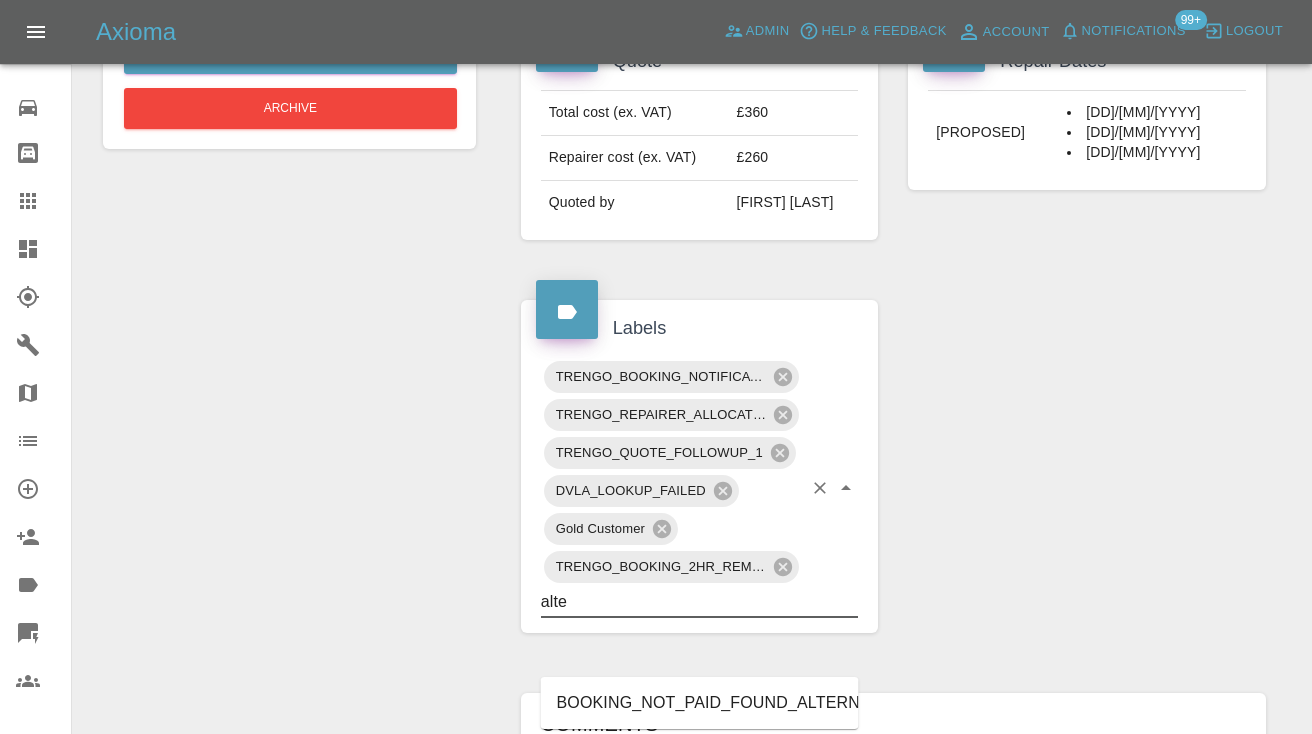 click on "BOOKING_NOT_PAID_FOUND_ALTERNATIVE" at bounding box center (700, 703) 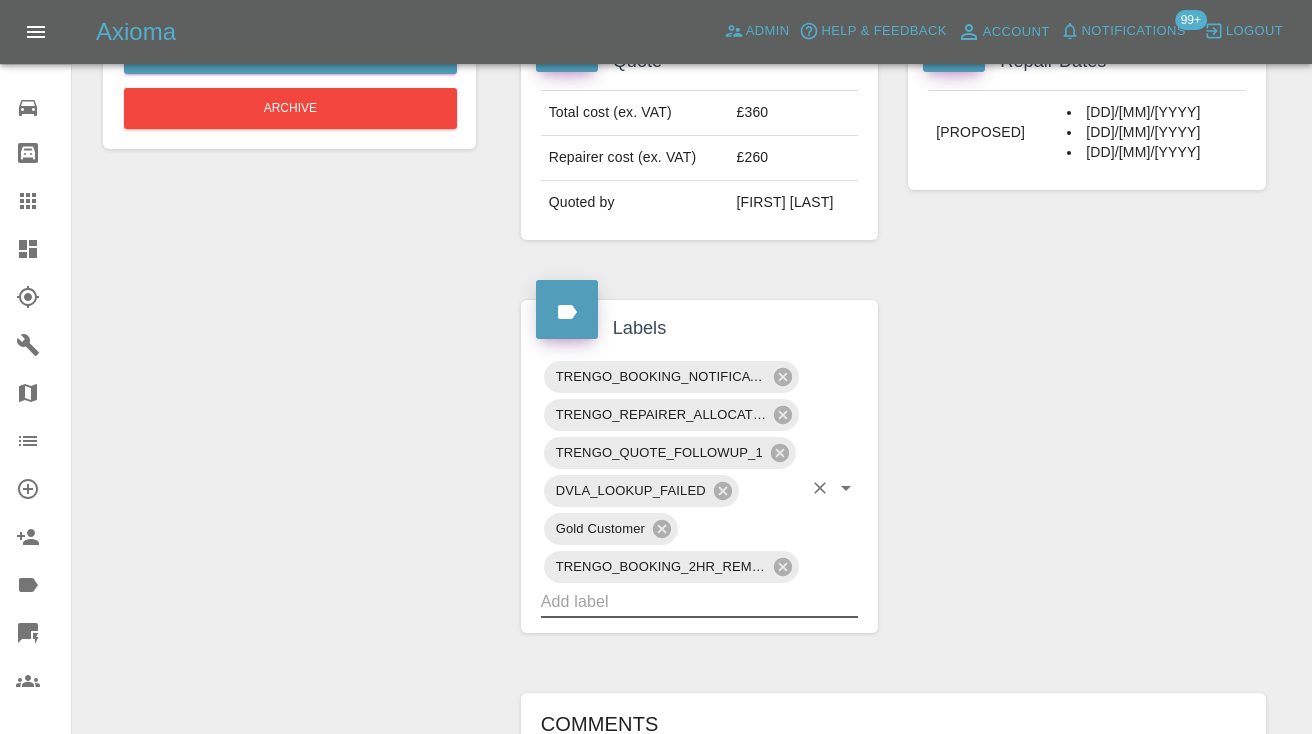 click on "Change Repairer Modify Claim Modify Quote Rollback Submit Payment Archive" at bounding box center (289, 440) 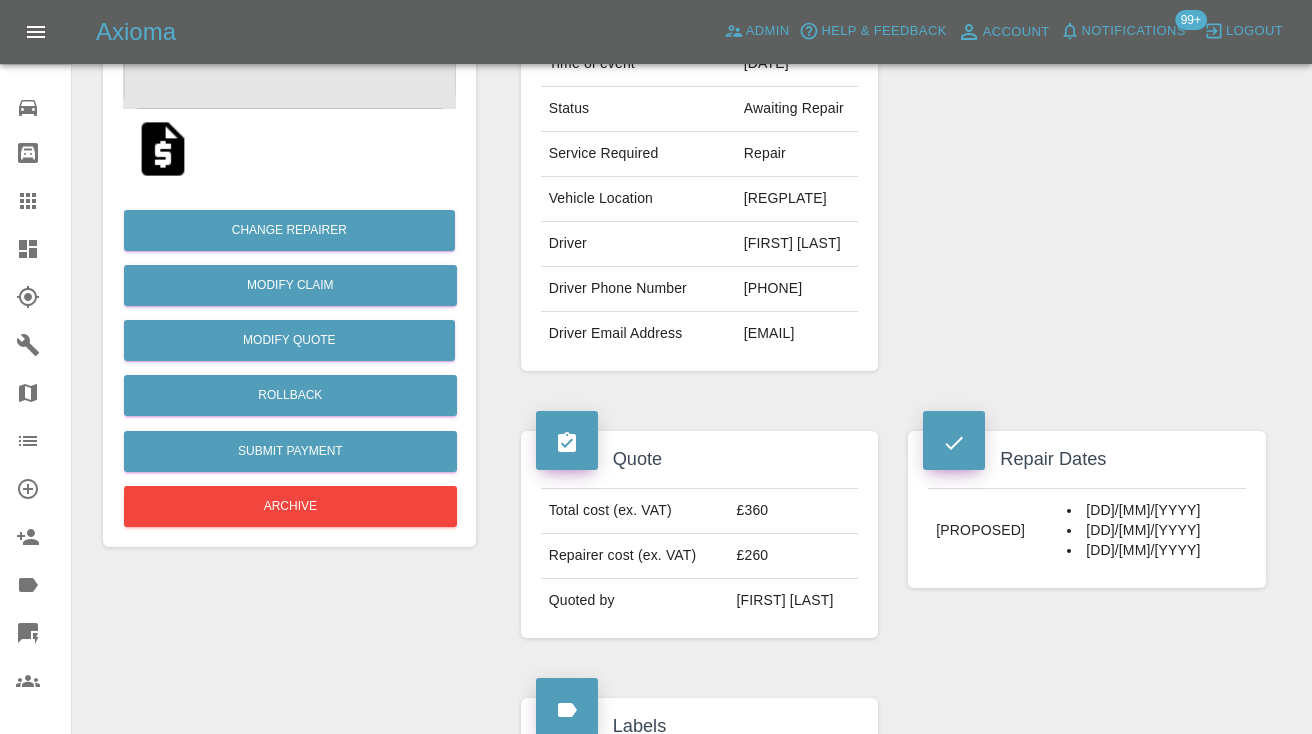 scroll, scrollTop: 324, scrollLeft: 0, axis: vertical 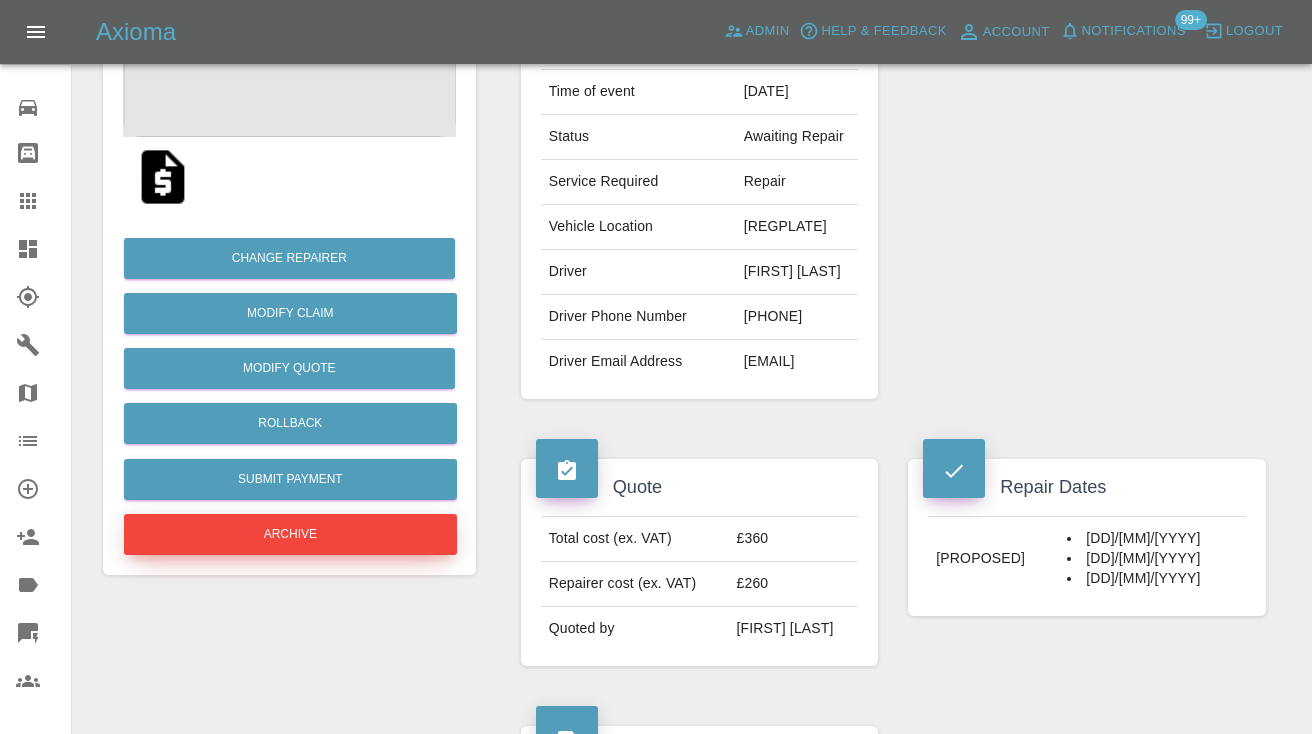 click on "Archive" at bounding box center [290, 534] 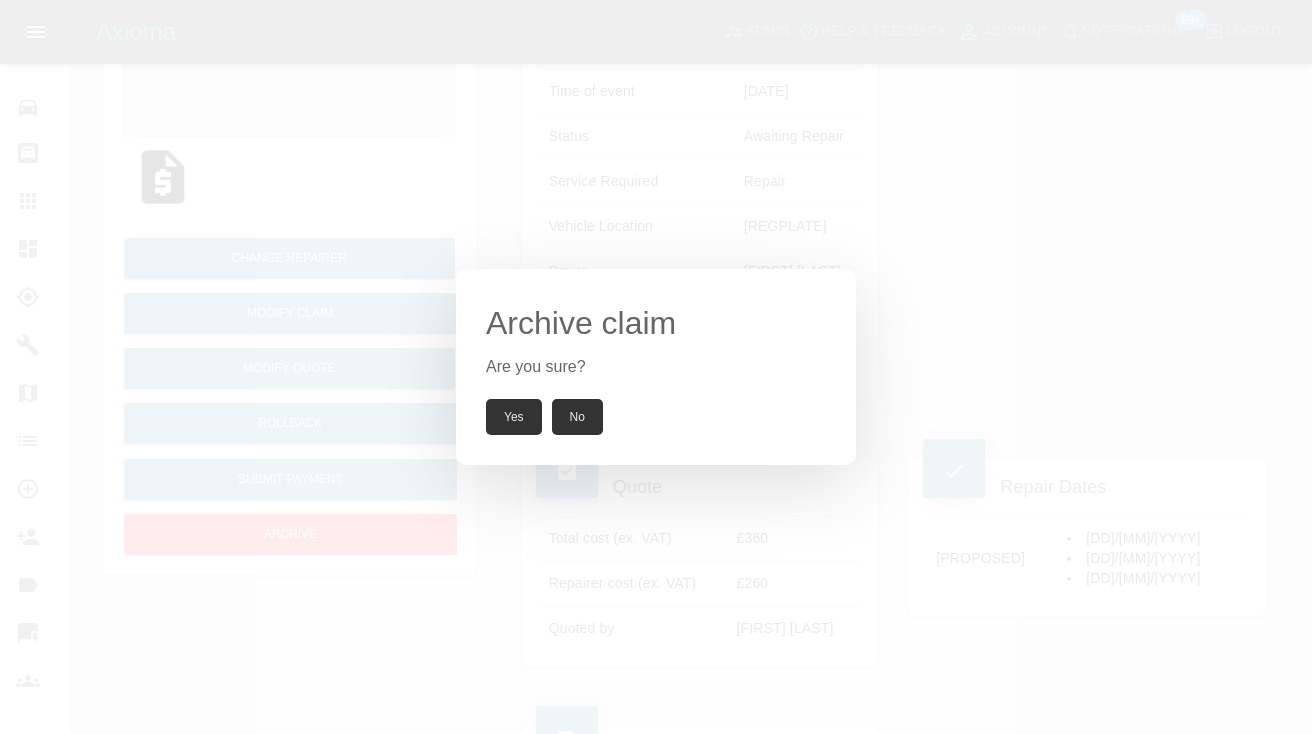 click on "Yes" at bounding box center [514, 417] 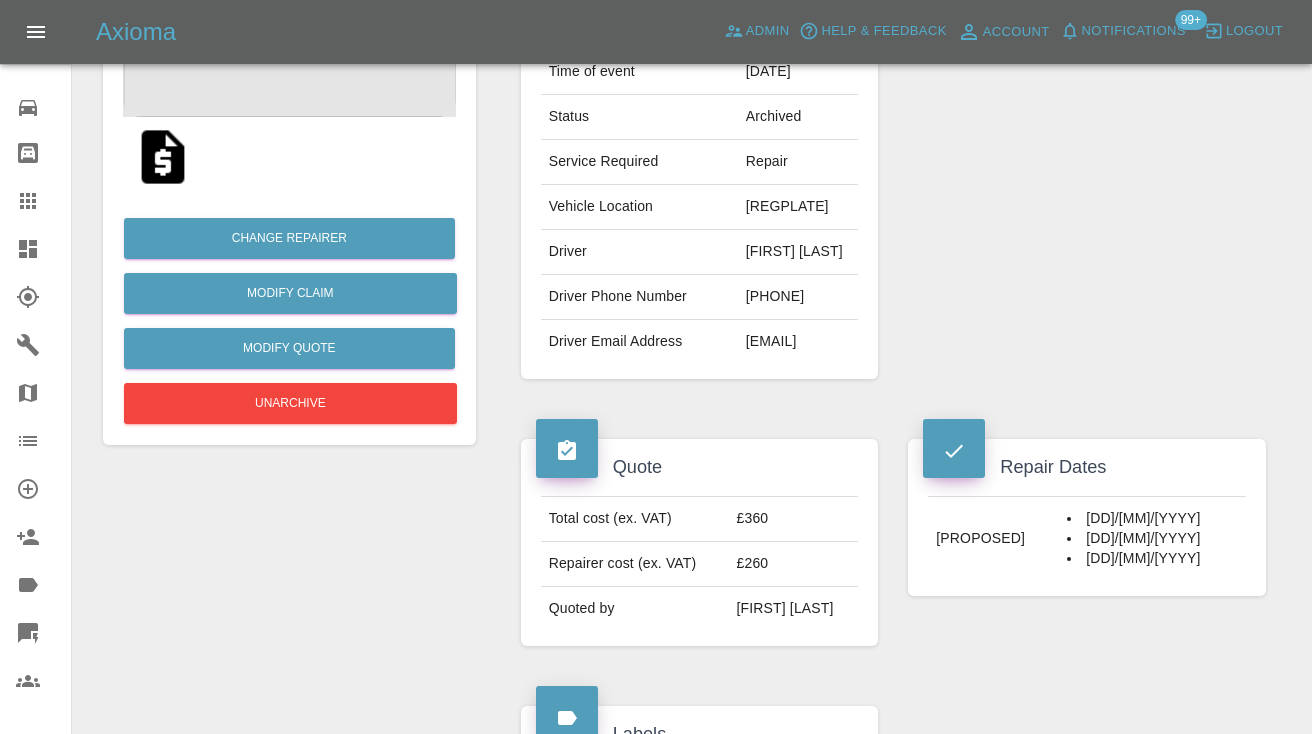 click on "Garage: [COMPANY] [COMPANY] [COMPANY]" at bounding box center [1087, 140] 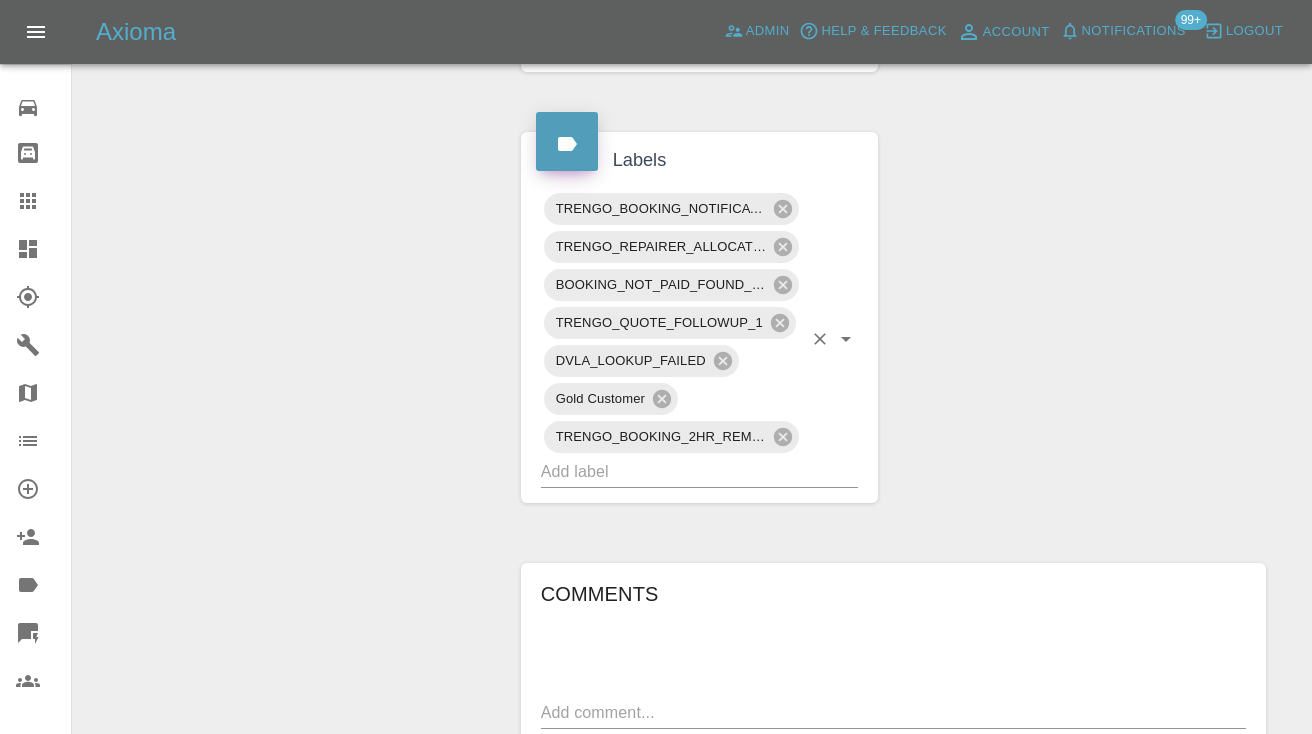 scroll, scrollTop: 899, scrollLeft: 0, axis: vertical 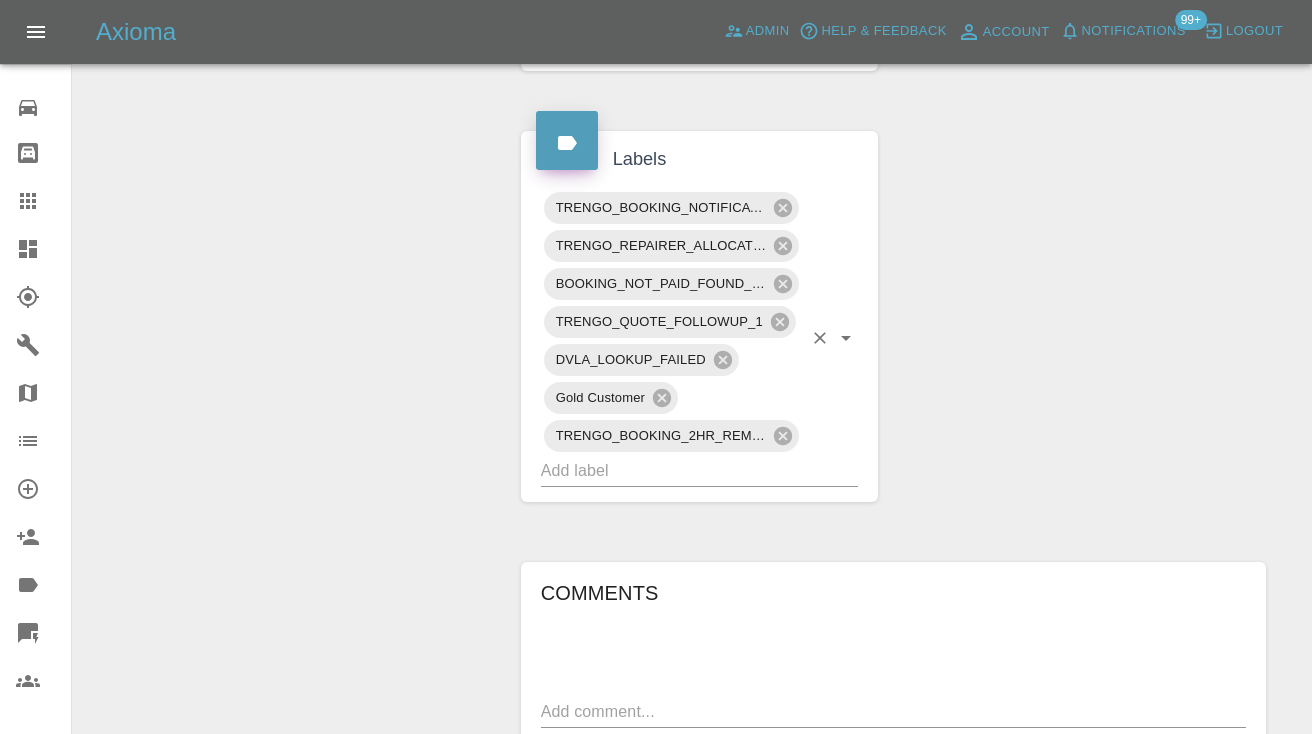 click at bounding box center [672, 470] 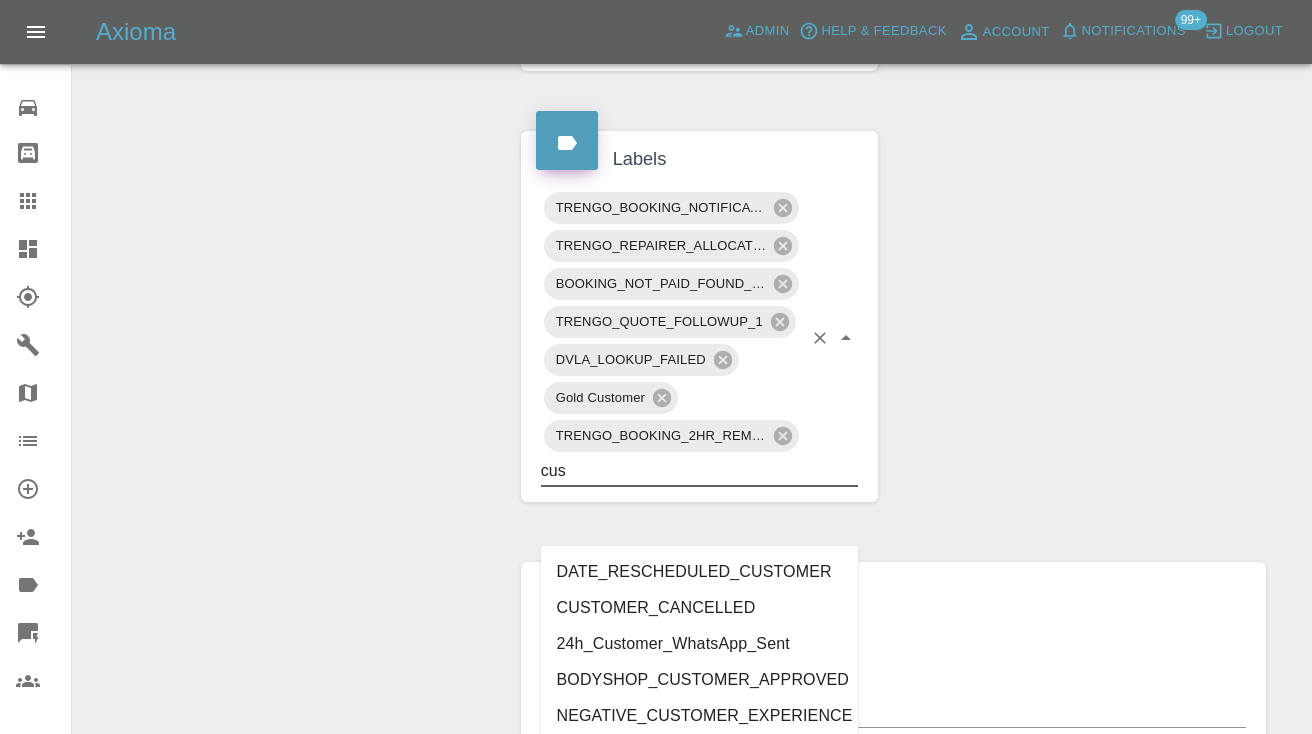 type on "cust" 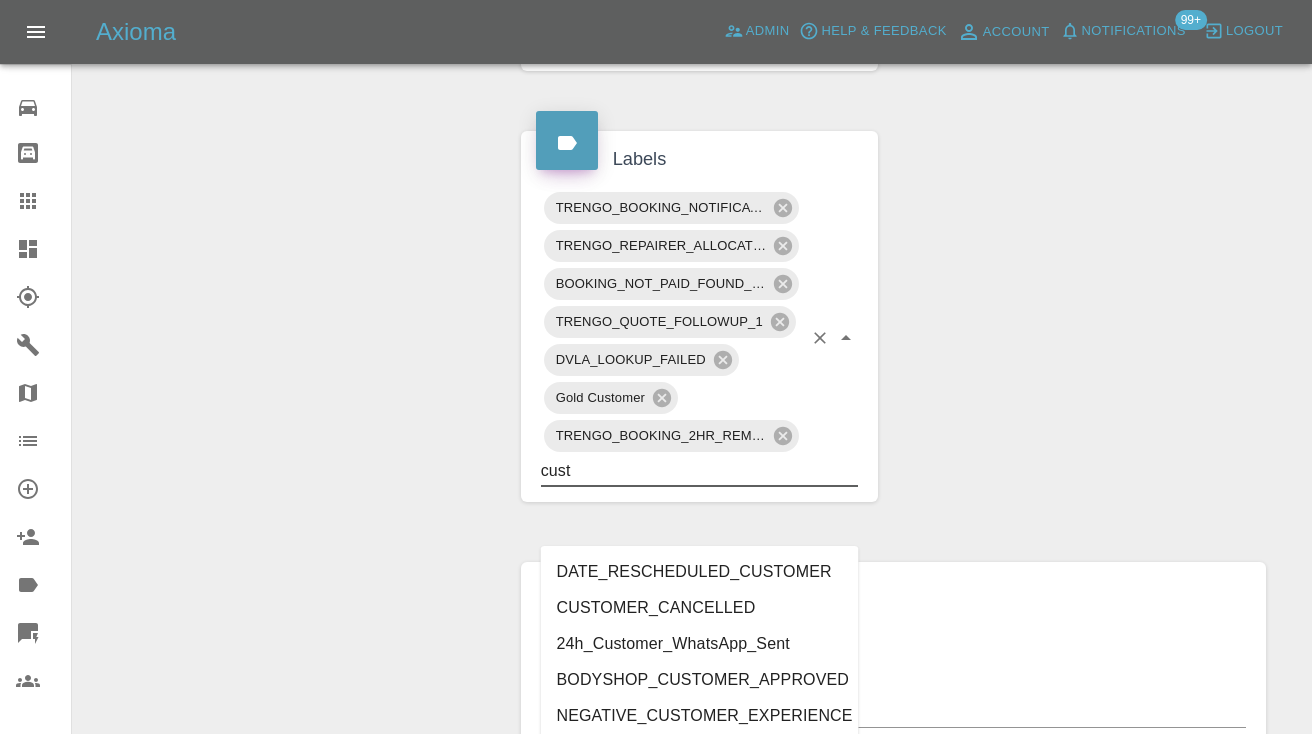 click on "CUSTOMER_CANCELLED" at bounding box center [700, 608] 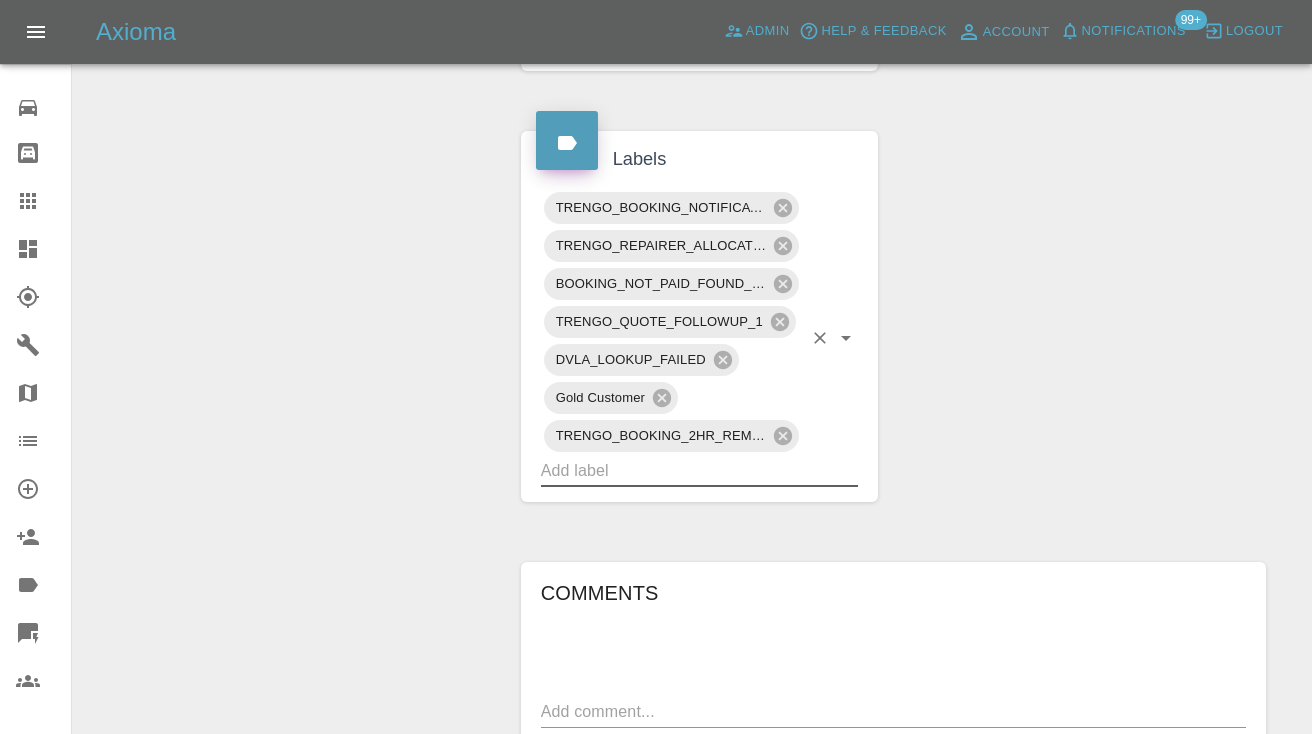 click on "Change Repairer Modify Claim Modify Quote Unarchive" at bounding box center (289, 290) 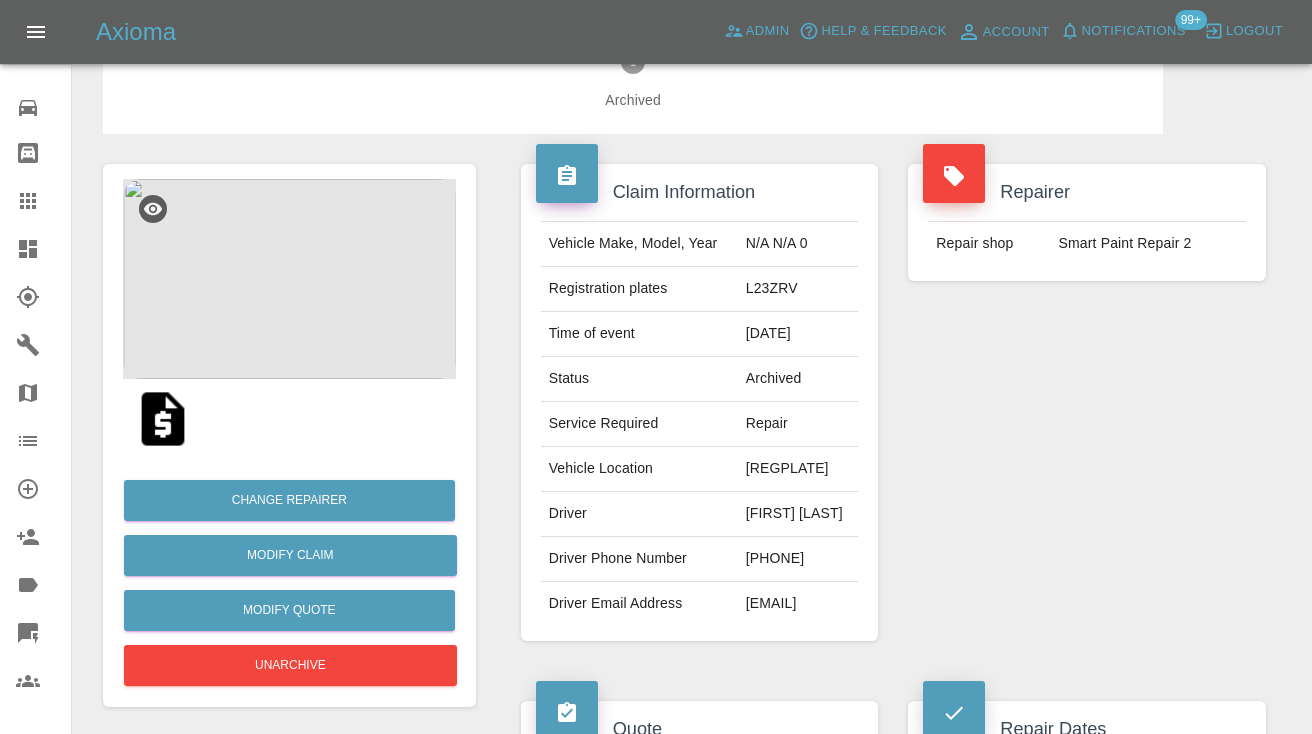 scroll, scrollTop: 50, scrollLeft: 0, axis: vertical 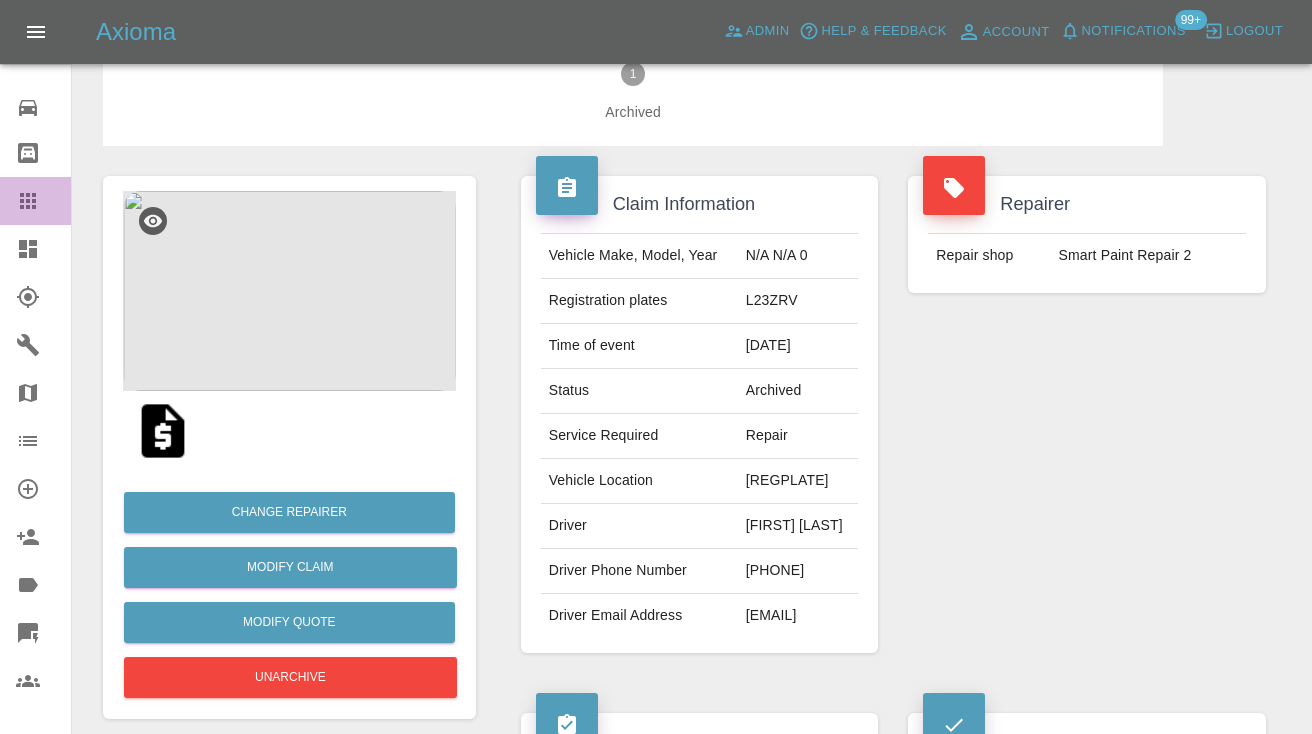 click 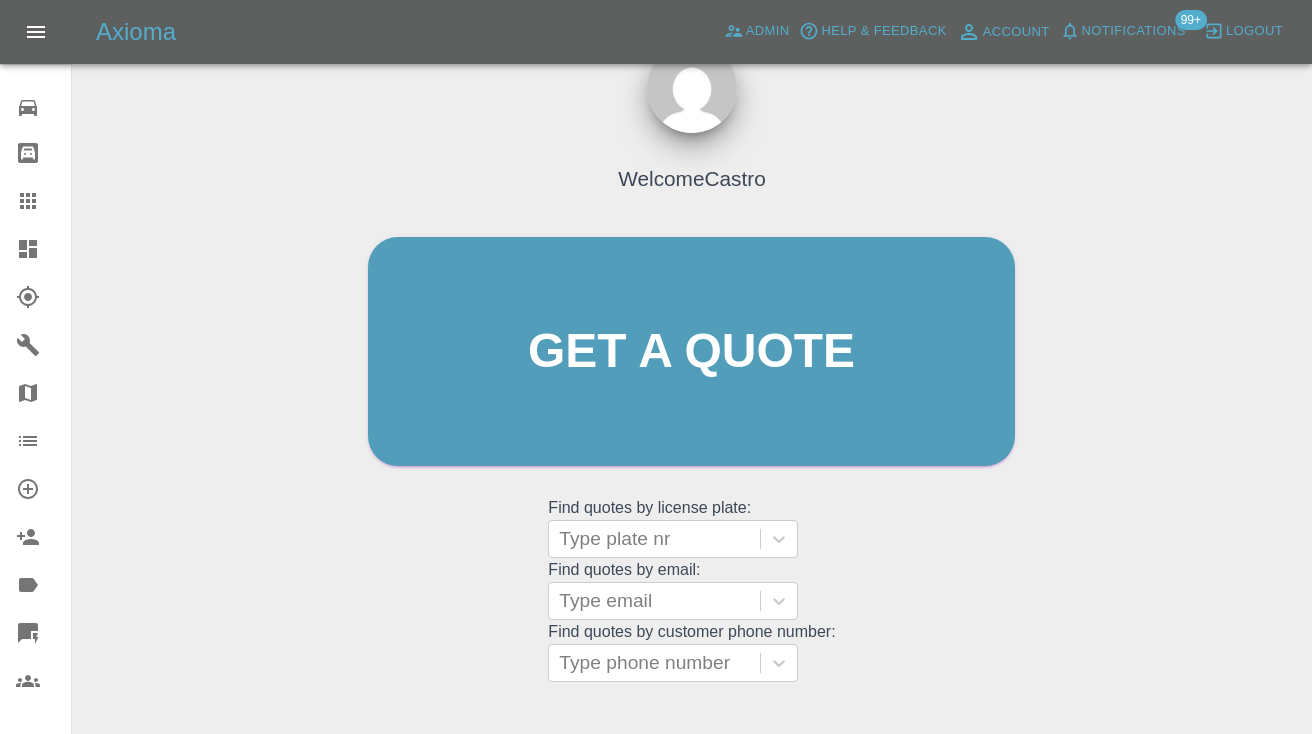 click on "Welcome [LAST], Get a quote Get a quote Find quotes by license plate: Type plate nr Find quotes by email: Type email Find quotes by customer phone number: Type phone number Dashboard" at bounding box center [692, 447] 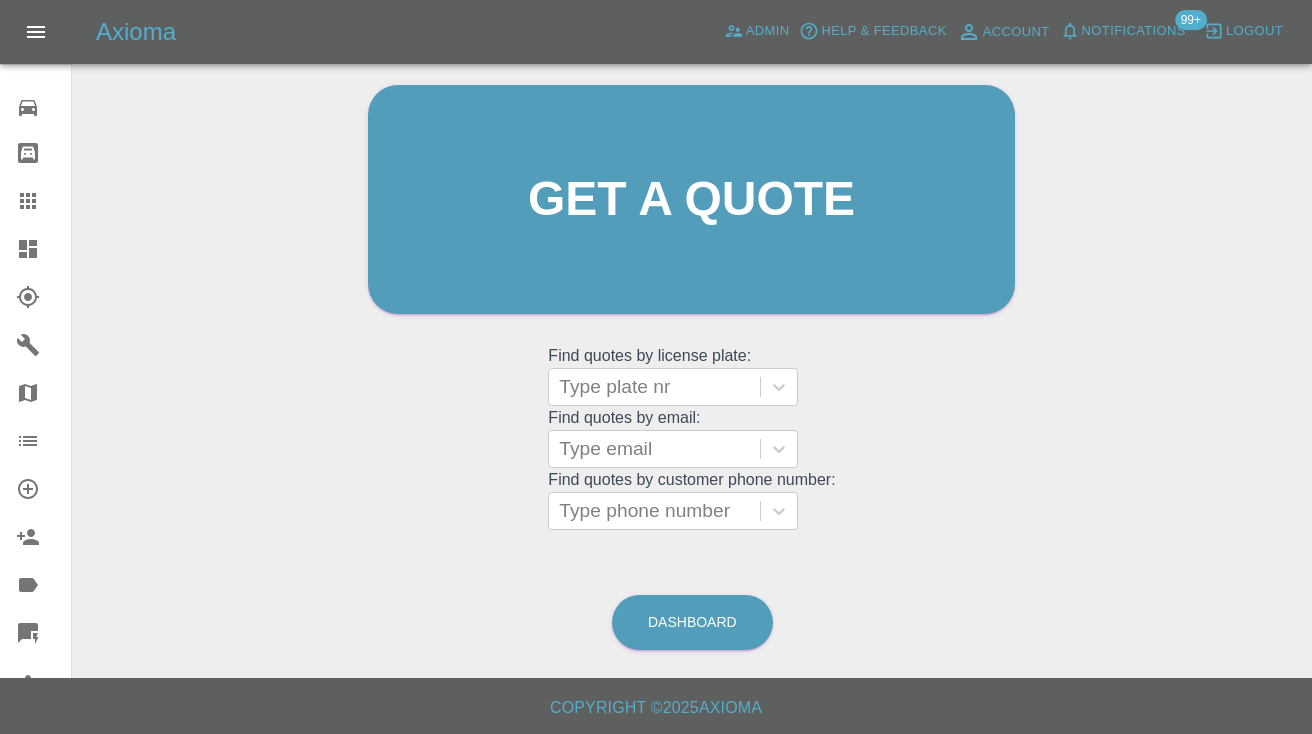 scroll, scrollTop: 201, scrollLeft: 0, axis: vertical 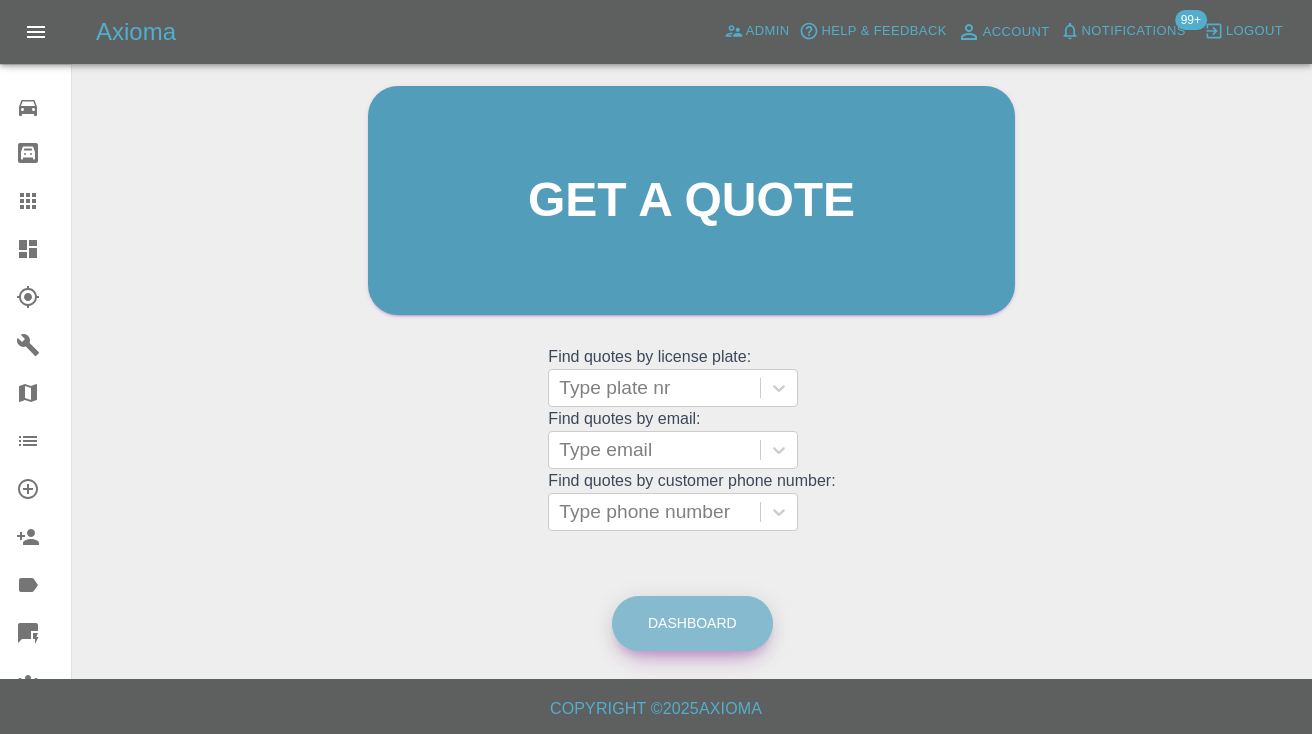 click on "Dashboard" at bounding box center [692, 623] 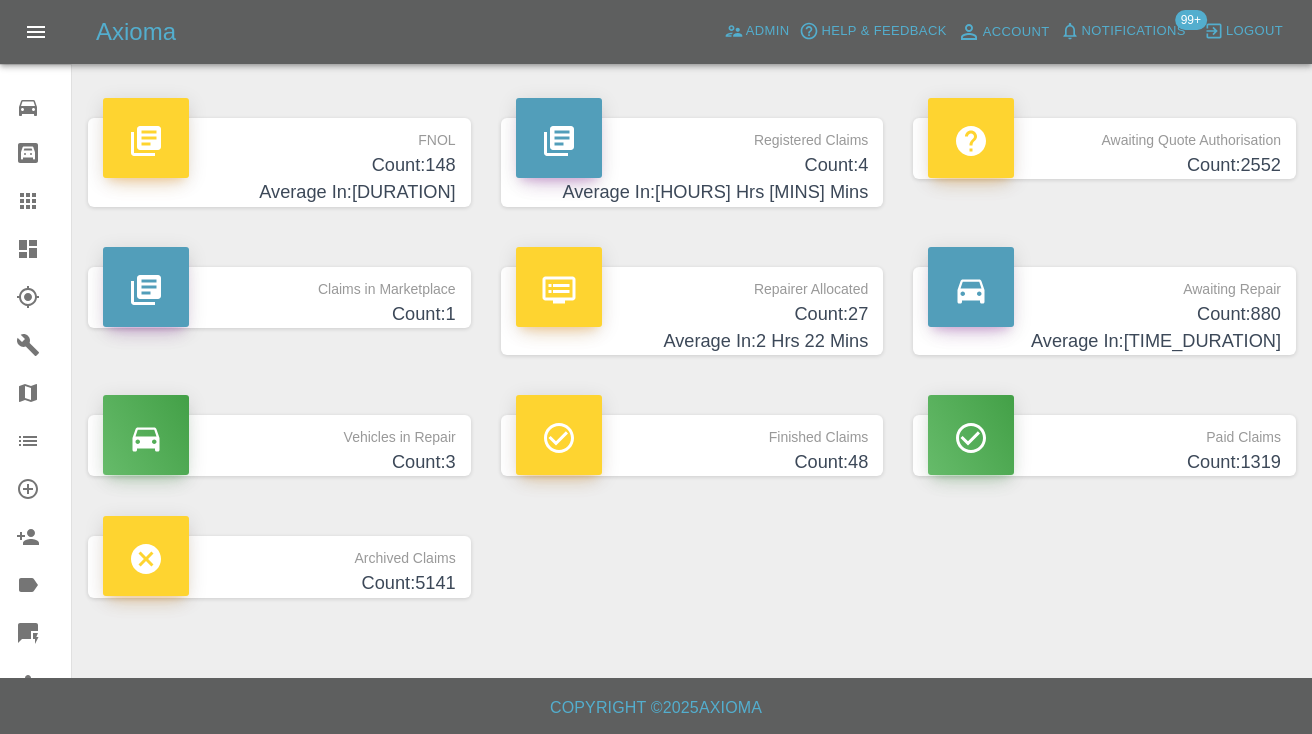 click on "Awaiting Repair" at bounding box center (1104, 284) 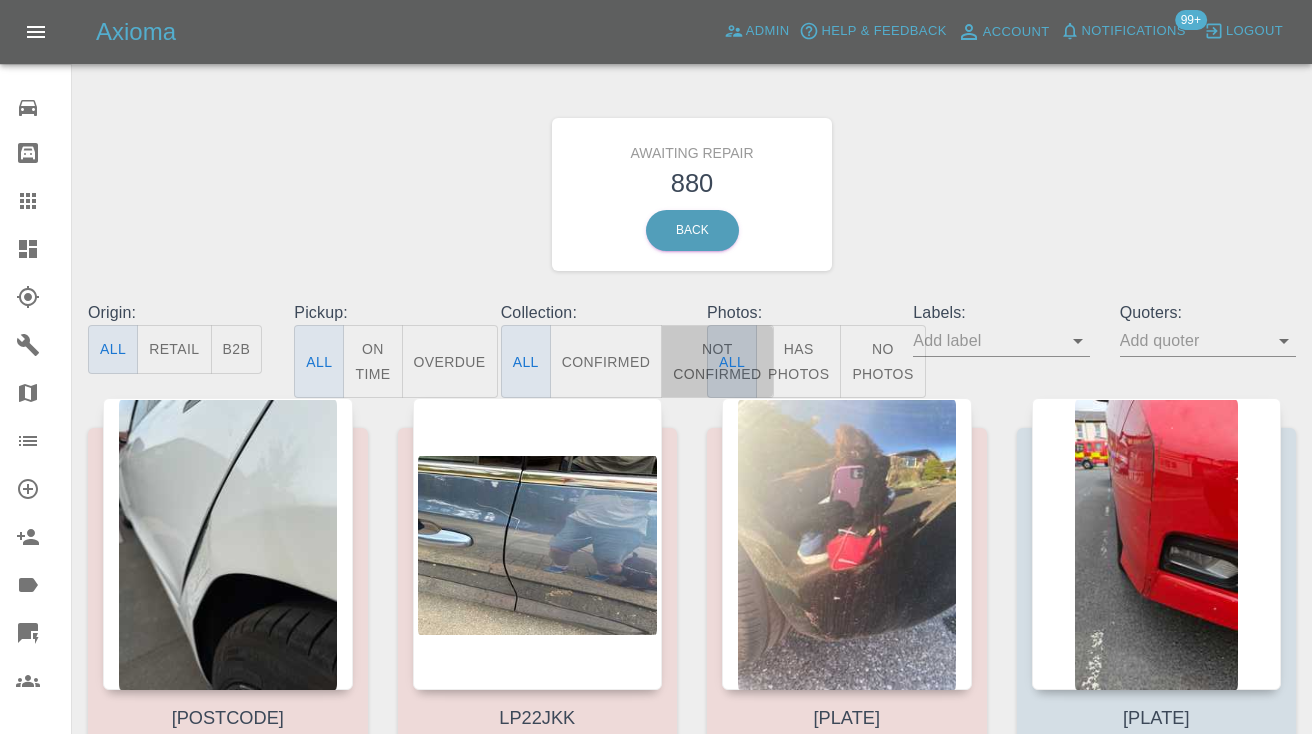 click on "Not Confirmed" at bounding box center (717, 361) 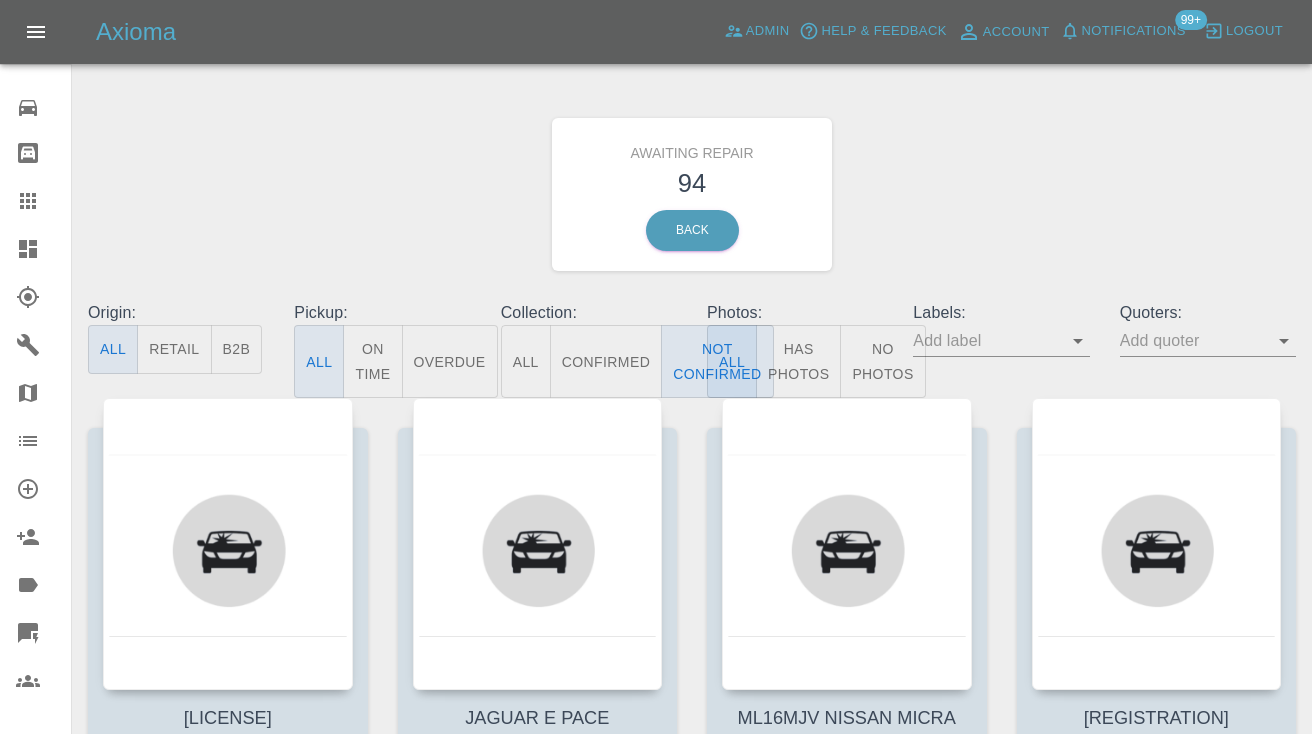 click on "Awaiting Repair [NUMBER] Back" at bounding box center (692, 194) 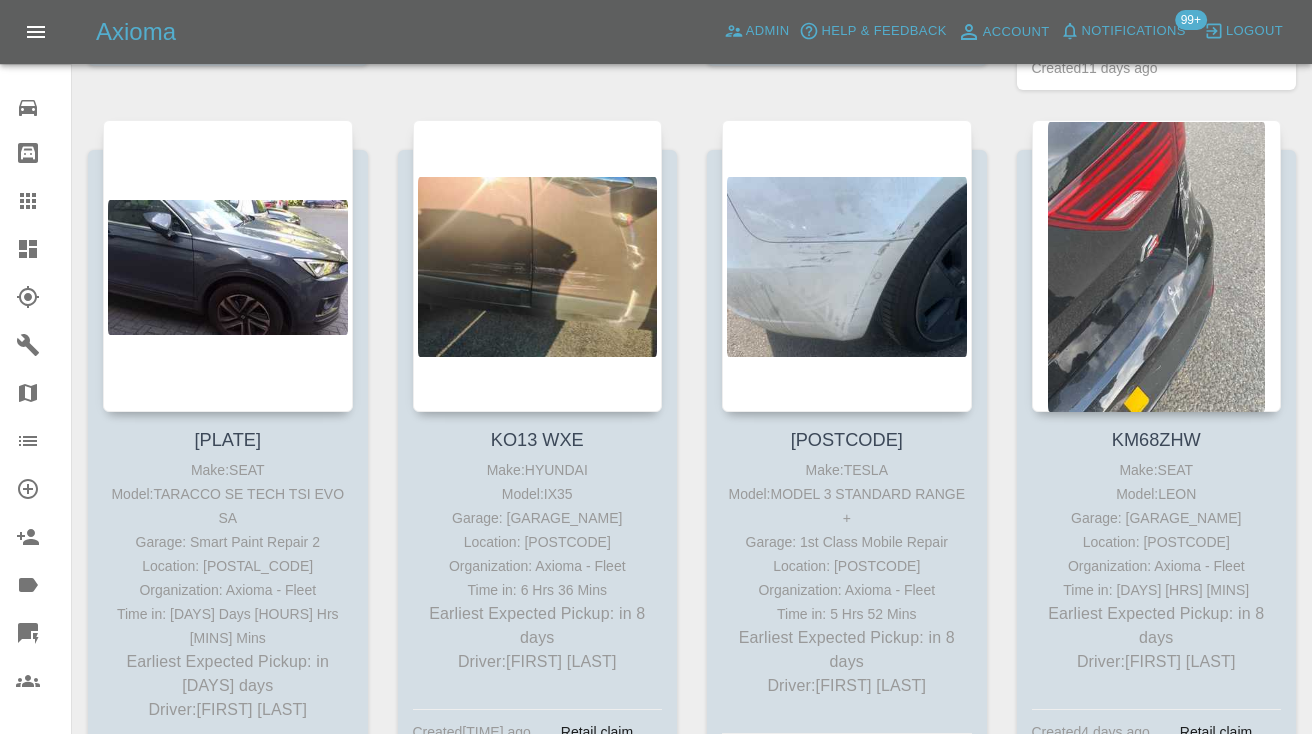 scroll, scrollTop: 3817, scrollLeft: 0, axis: vertical 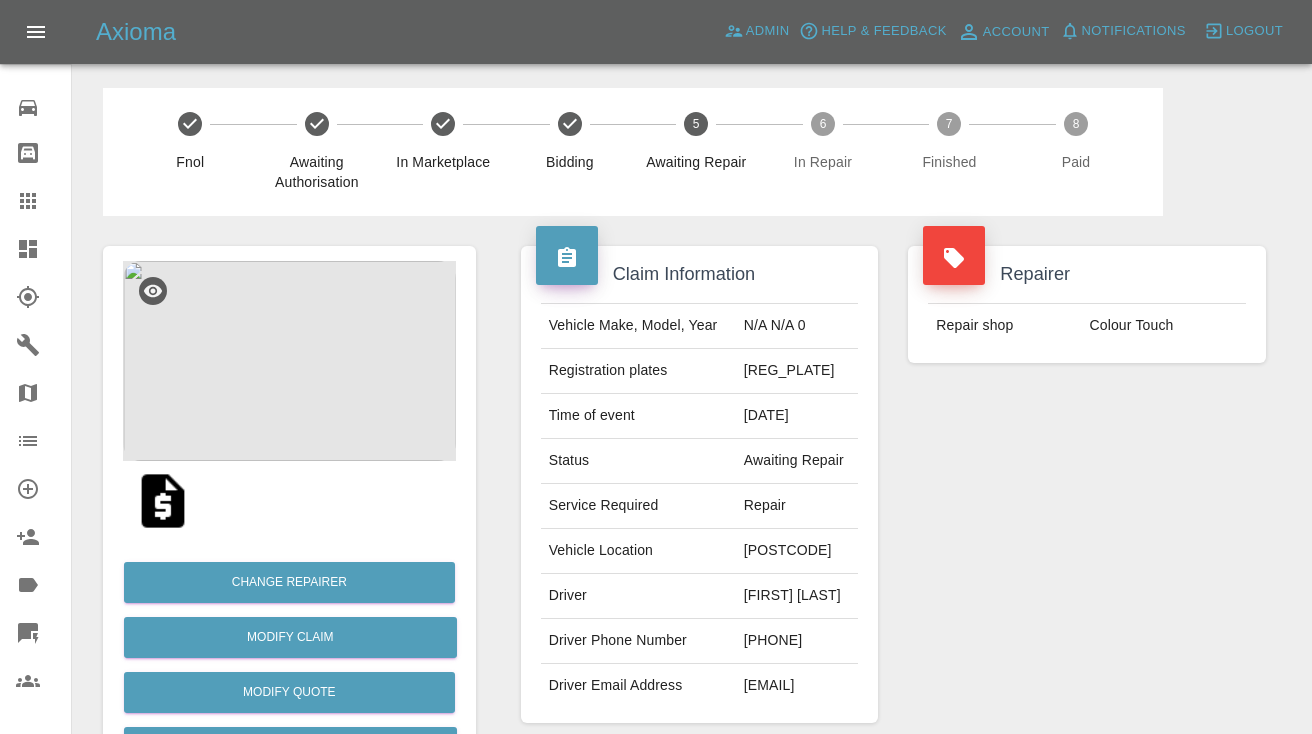 click on "Repairer Repair shop Colour Touch" at bounding box center [1087, 484] 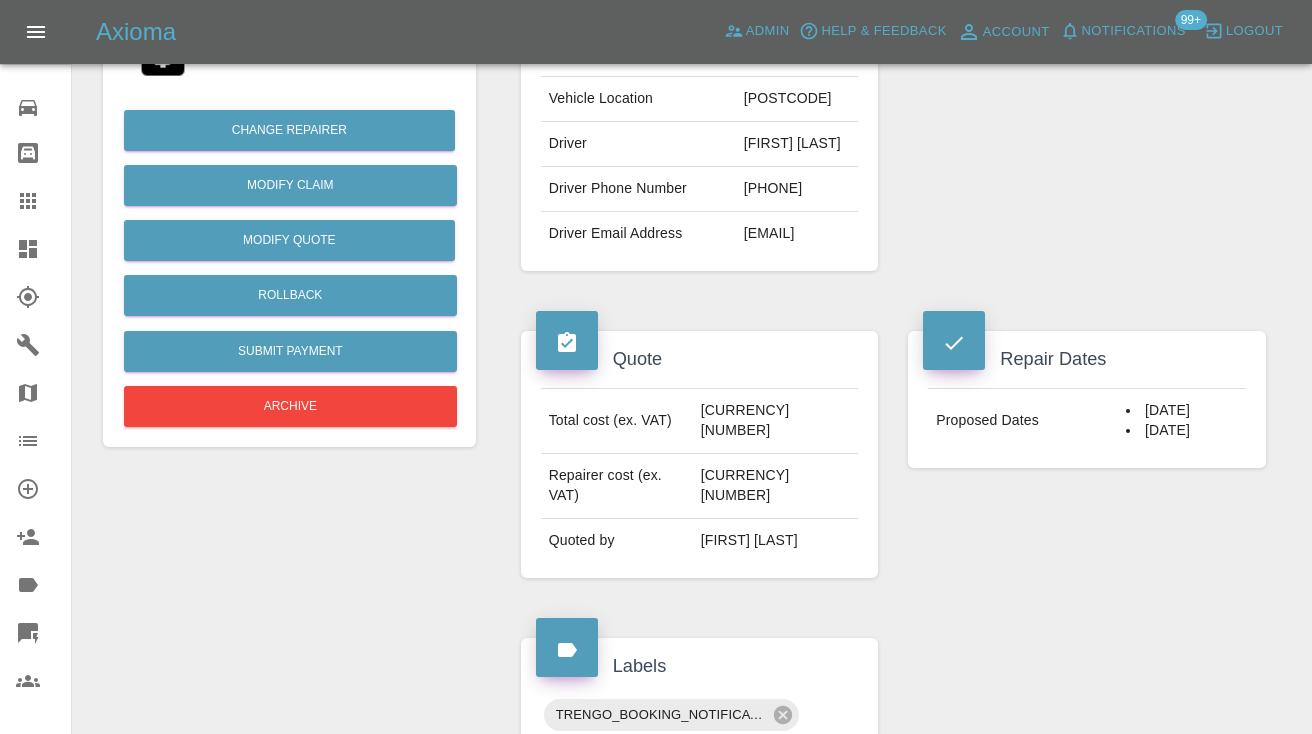 scroll, scrollTop: 435, scrollLeft: 0, axis: vertical 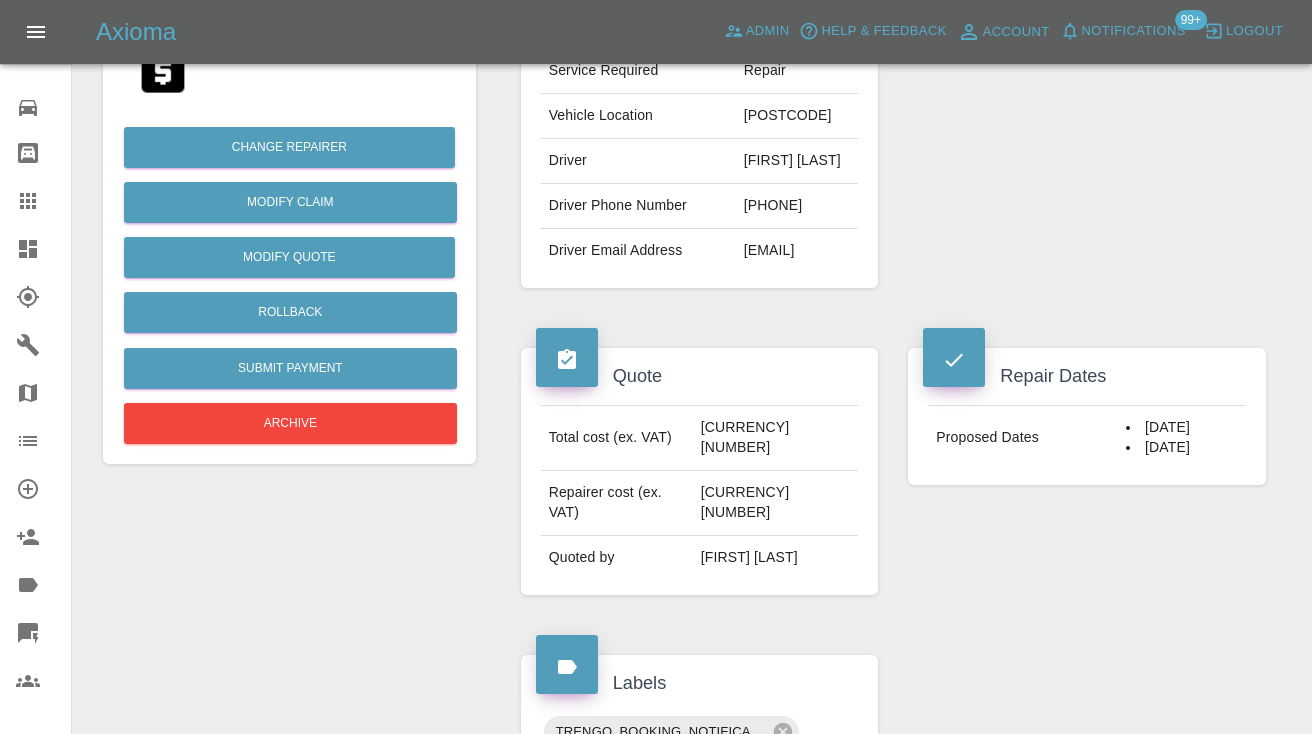 click on "[PHONE]" at bounding box center (797, 206) 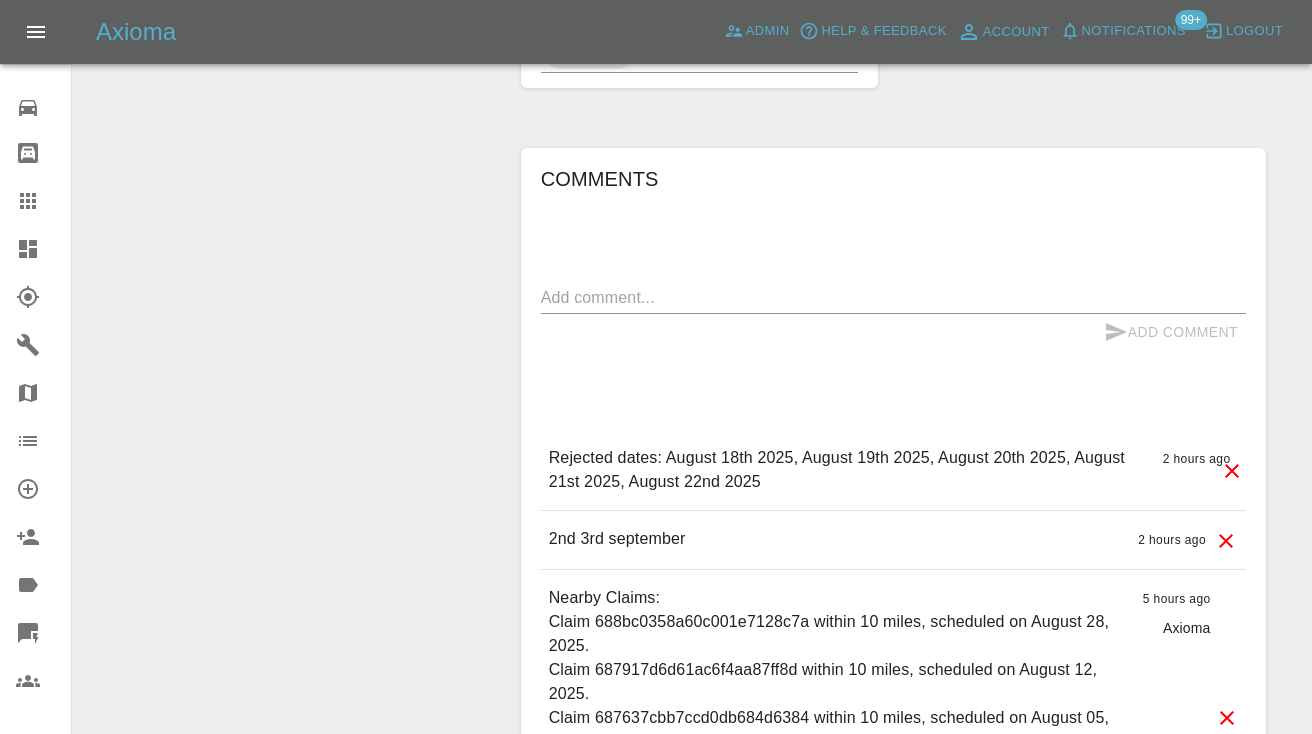 scroll, scrollTop: 1421, scrollLeft: 0, axis: vertical 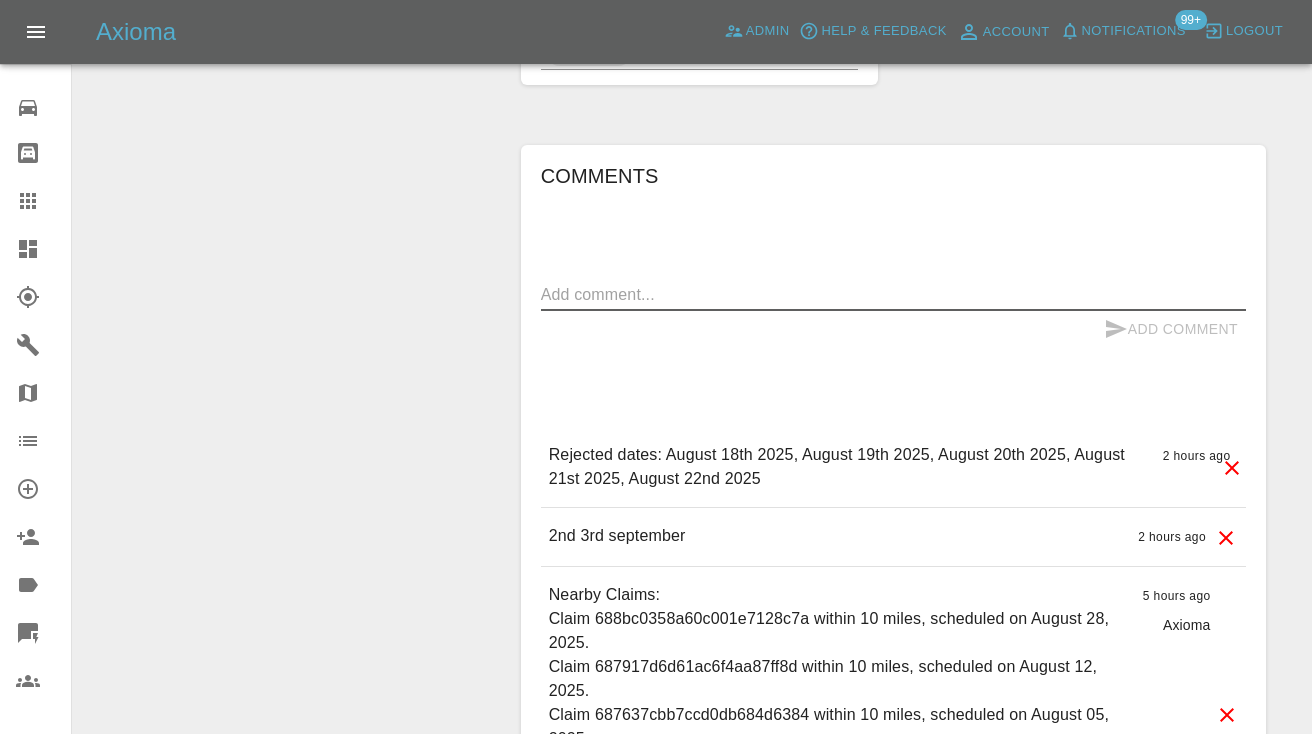 click at bounding box center [893, 294] 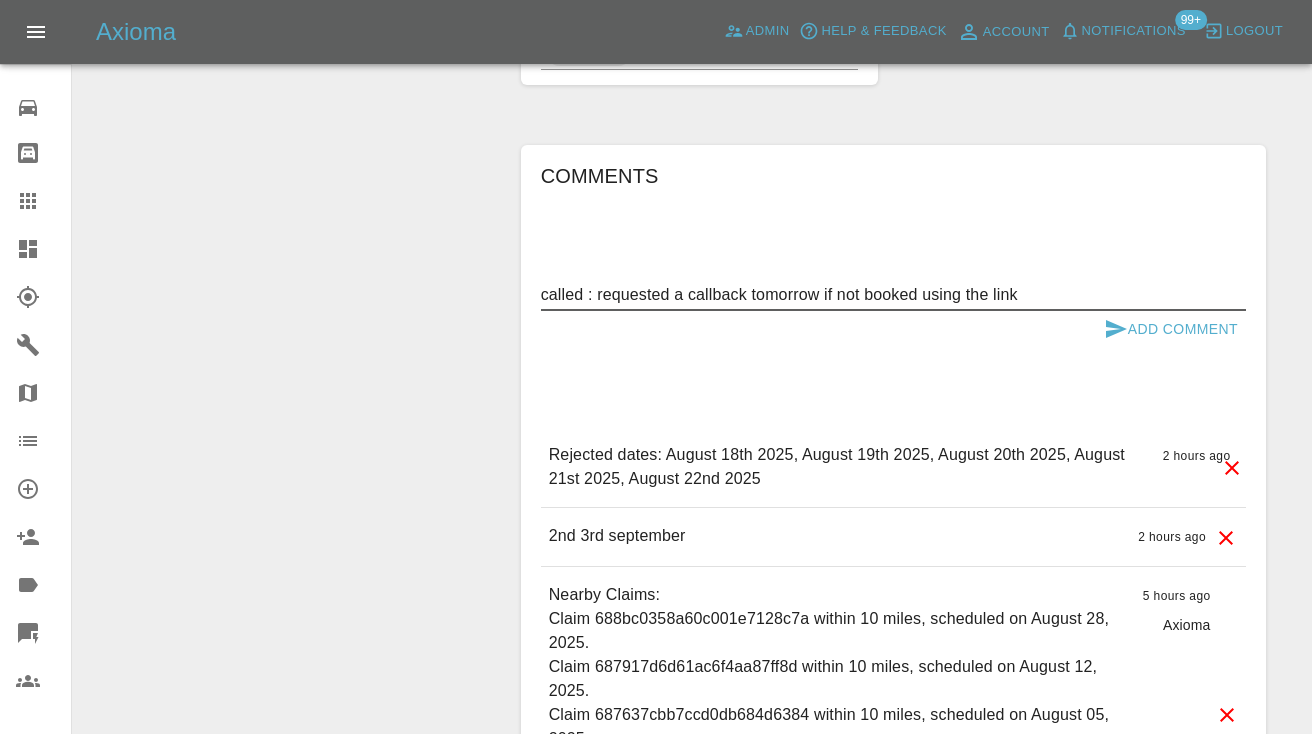 type on "called : requested a callback tomorrow if not booked using the link" 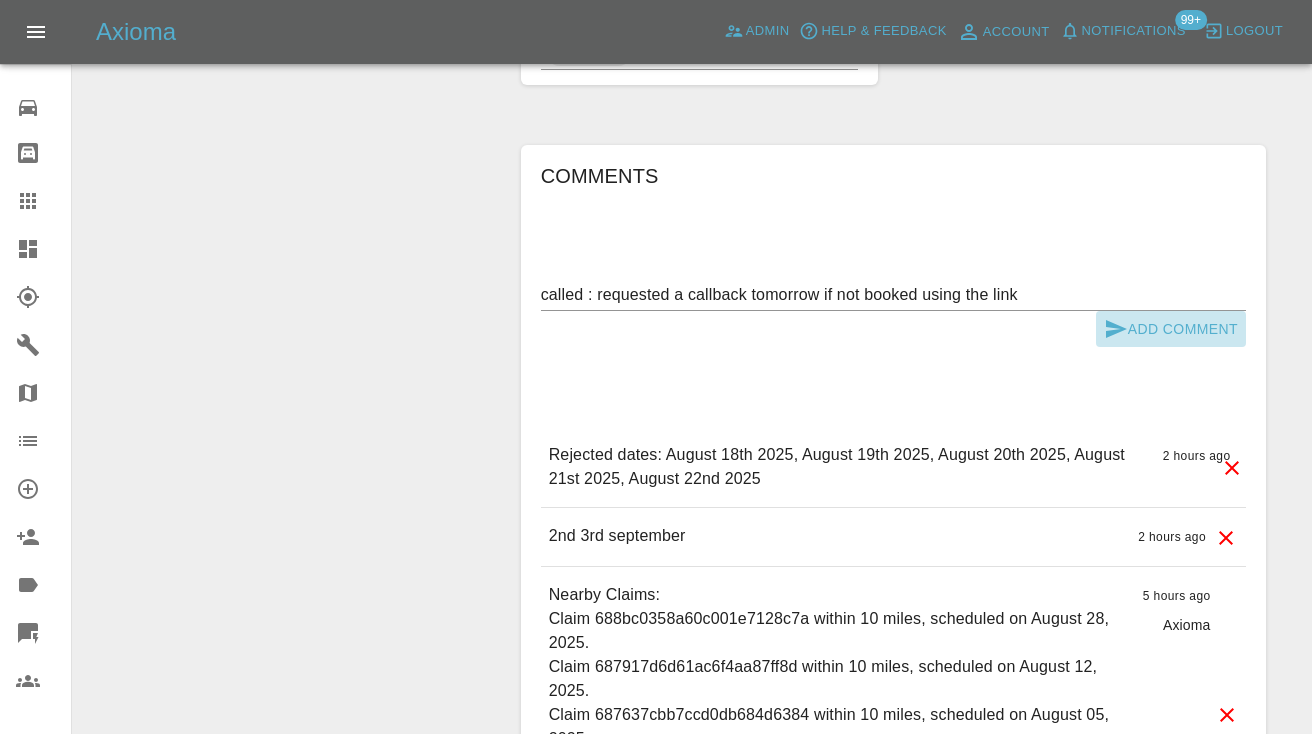 click 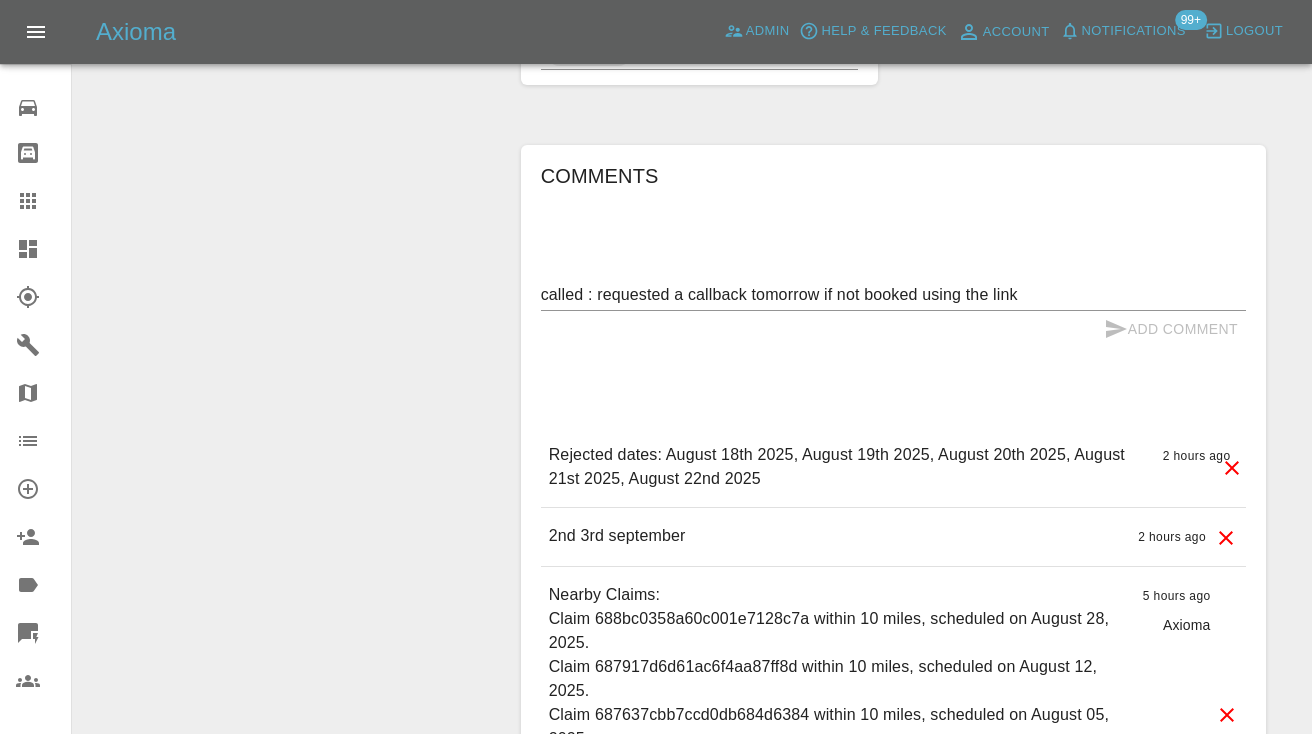 type 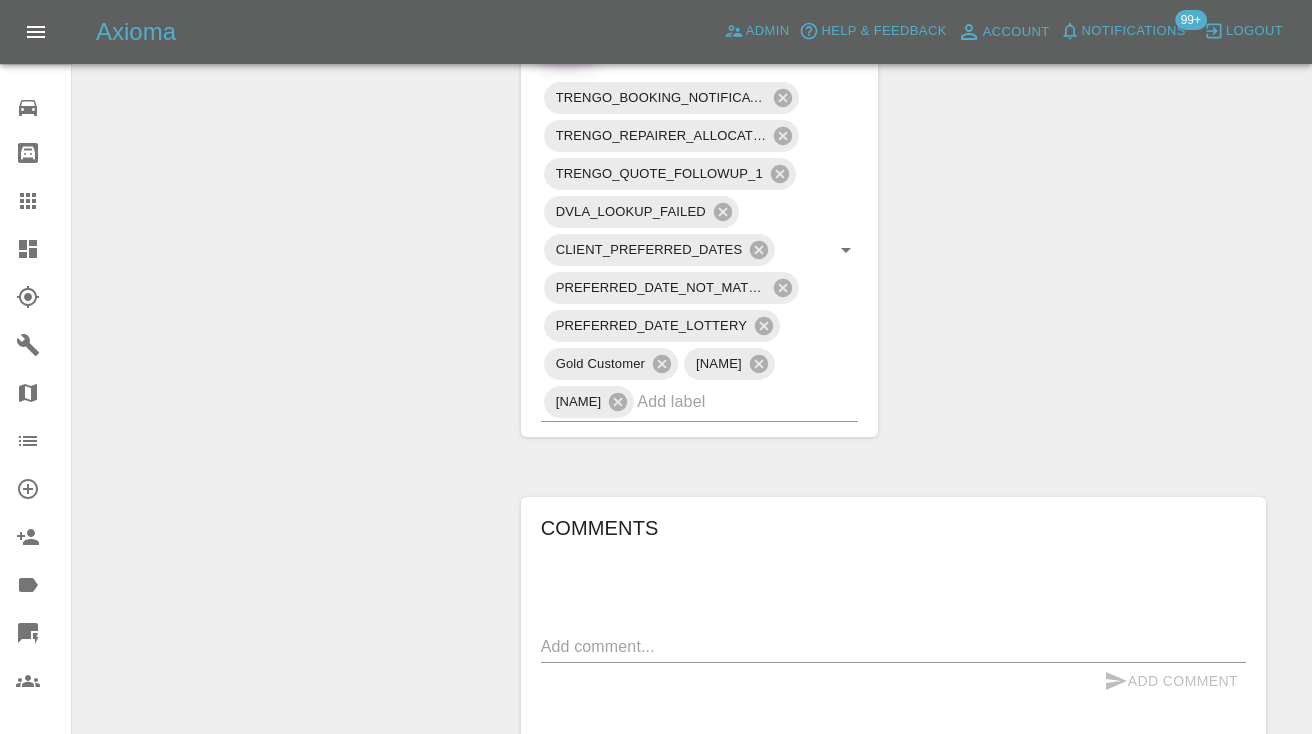 scroll, scrollTop: 1016, scrollLeft: 0, axis: vertical 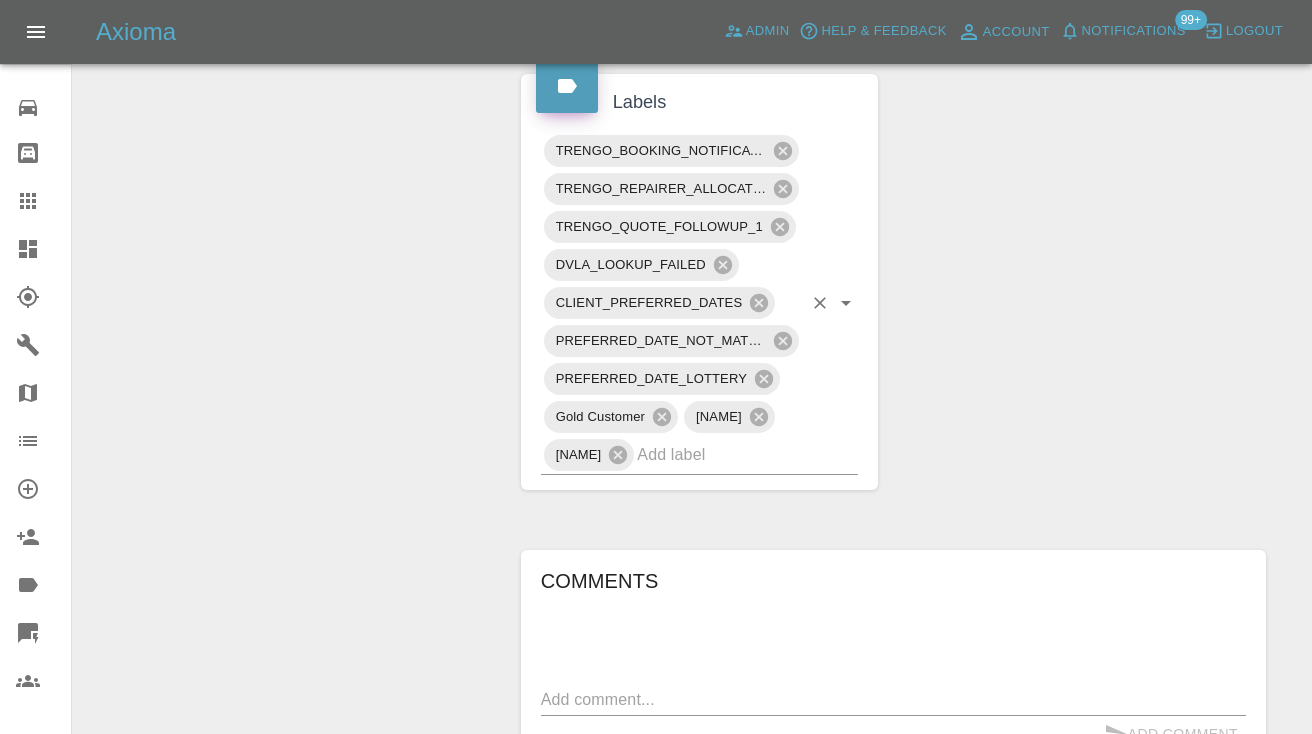 click at bounding box center [719, 454] 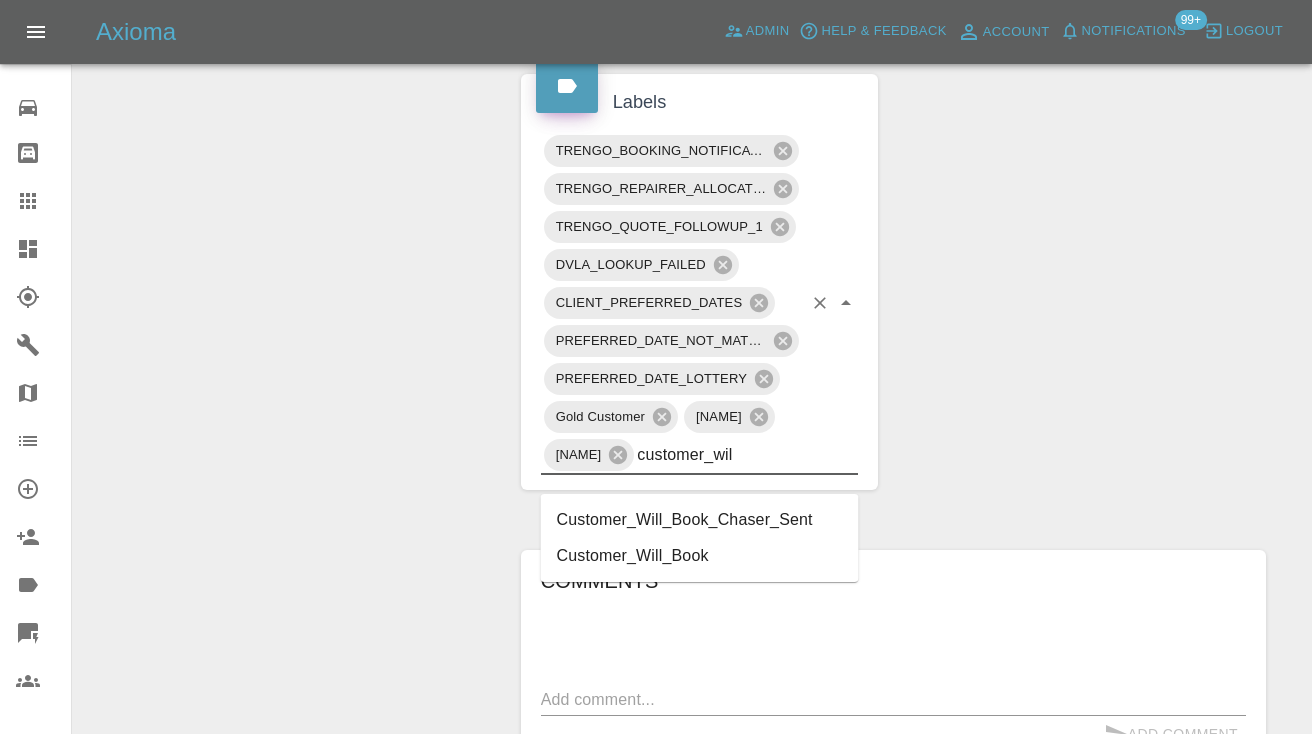 type on "customer_will" 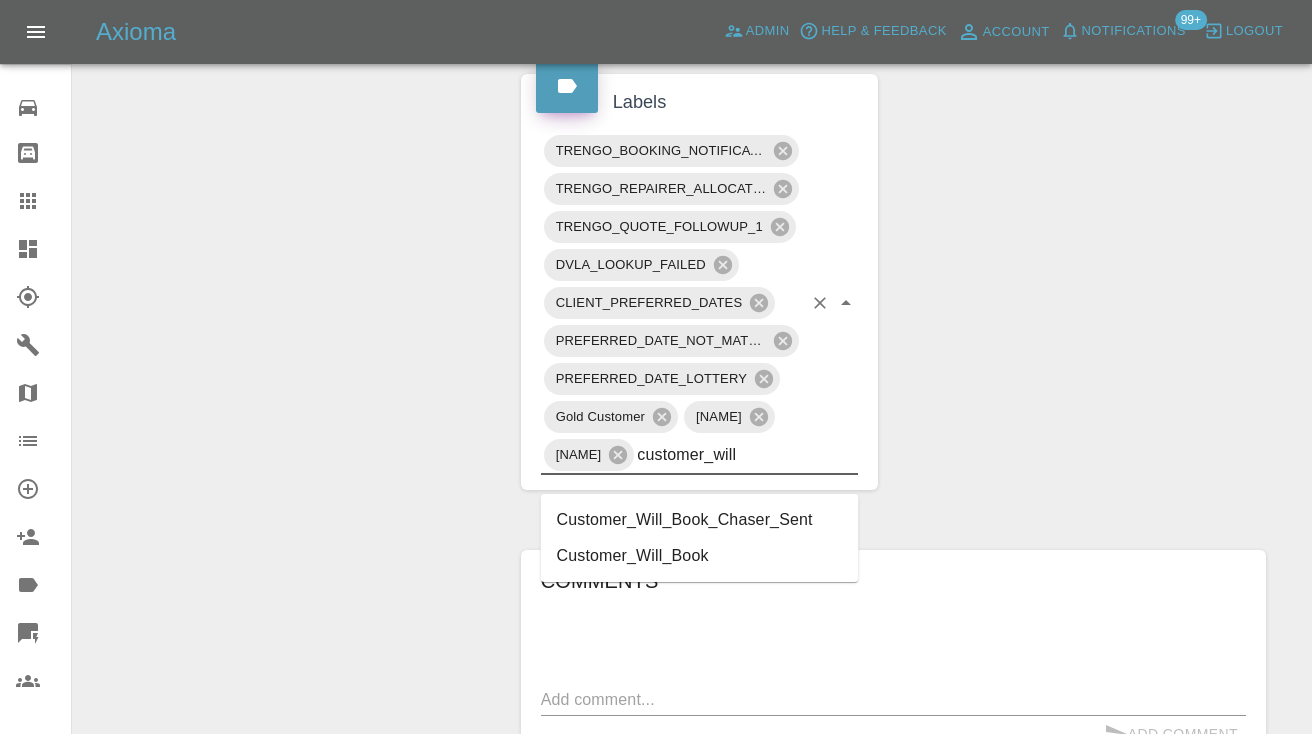 click on "Customer_Will_Book" at bounding box center [700, 556] 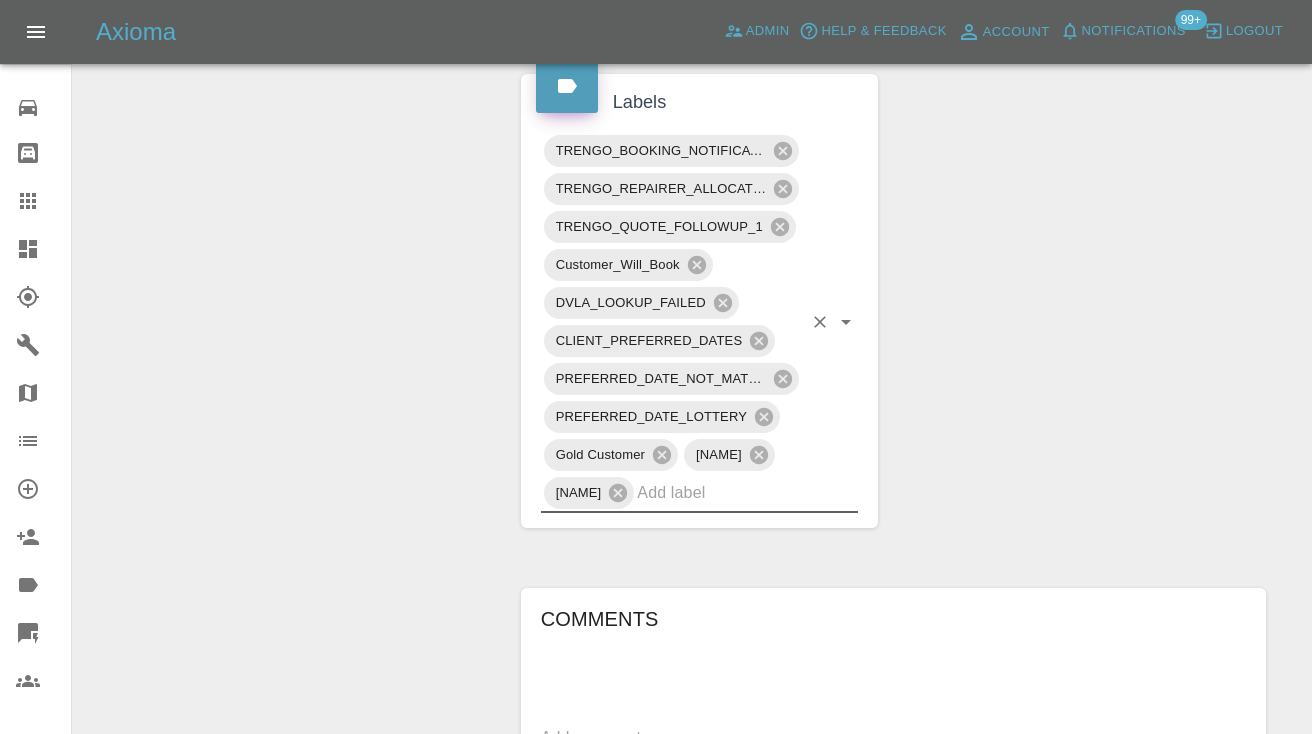 click on "Claim Information Vehicle Make, Model, Year N/A N/A 0 Registration plates [REG_PLATE] Time of event 02/08/2025 Status Awaiting Repair Service Required Repair Vehicle Location [POSTCODE] Driver [NAME] Driver Phone Number [PHONE] Driver Email Address [EMAIL] Repairer Repair shop Colour Touch Quote Total cost (ex. VAT) [CURRENCY][NUMBER] Repairer cost (ex. VAT) [CURRENCY][NUMBER] Quoted by [NAME] Repair Dates Proposed Dates 02/09/2025 03/09/2025 Labels TRENGO_BOOKING_NOTIFICATION TRENGO_REPAIRER_ALLOCATED TRENGO_QUOTE_FOLLOWUP_1 Customer_Will_Book DVLA_LOOKUP_FAILED CLIENT_PREFERRED_DATES PREFERRED_DATE_NOT_MATCHED PREFERRED_DATE_LOTTERY Gold Customer Fynn_Q Fynn_Q_B Comments x Add Comment called : requested a callback tomorrow if not booked using the link  a minute ago Castro called : requested a callback tomorrow if not booked using the link  a minute ago Castro Rejected dates: August 18th 2025, August 19th 2025, August 20th 2025, August 21st 2025, August 22nd 2025 2 hours ago 2 hours ago 2nd 3rd september" at bounding box center (893, 387) 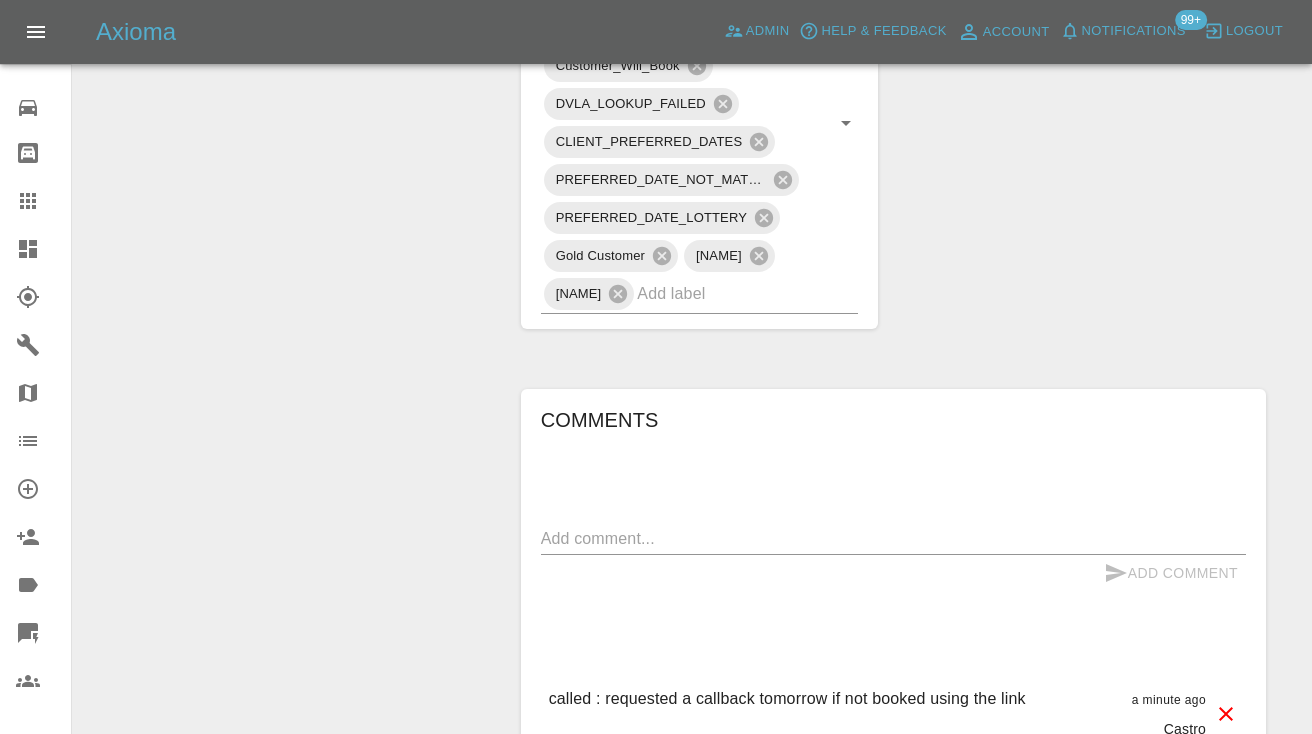 scroll, scrollTop: 1231, scrollLeft: 0, axis: vertical 